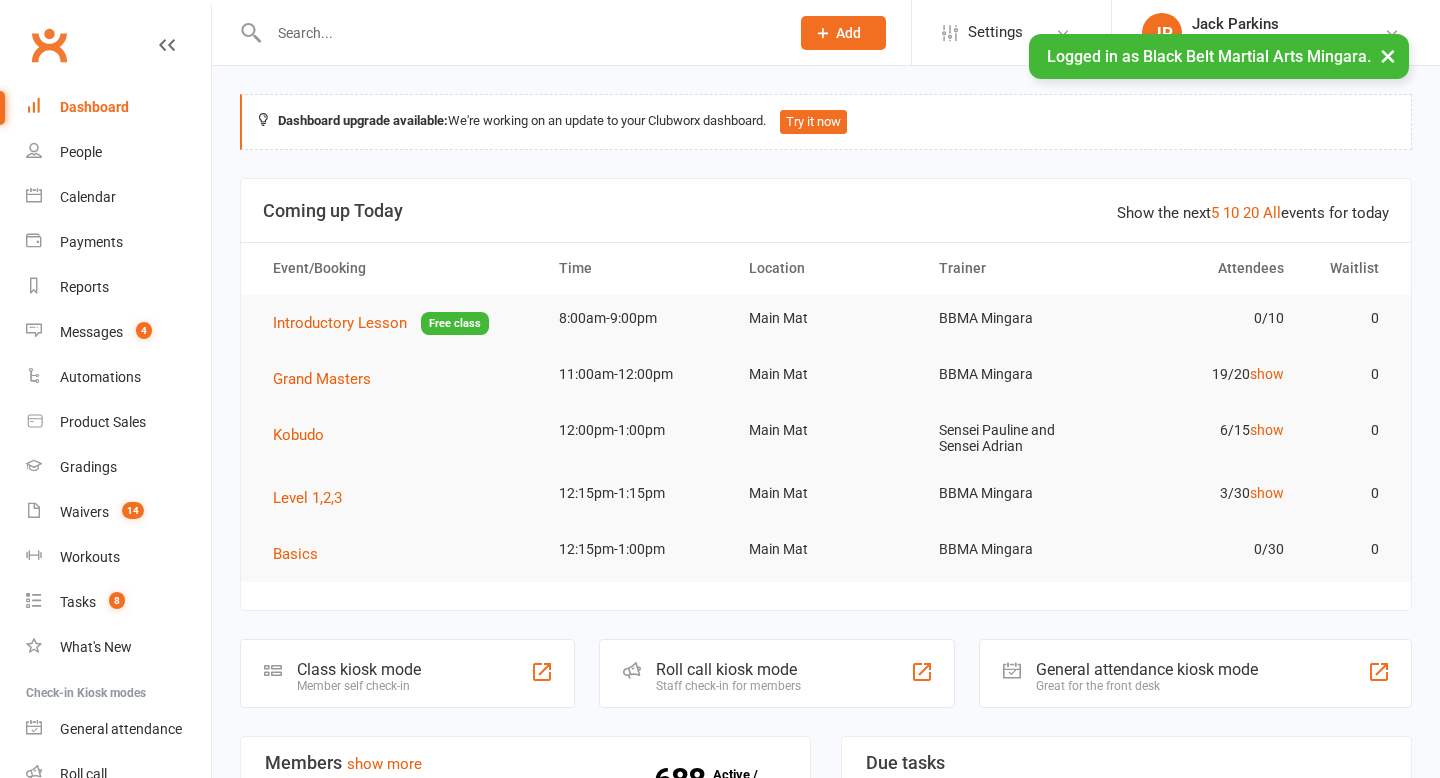 scroll, scrollTop: 0, scrollLeft: 0, axis: both 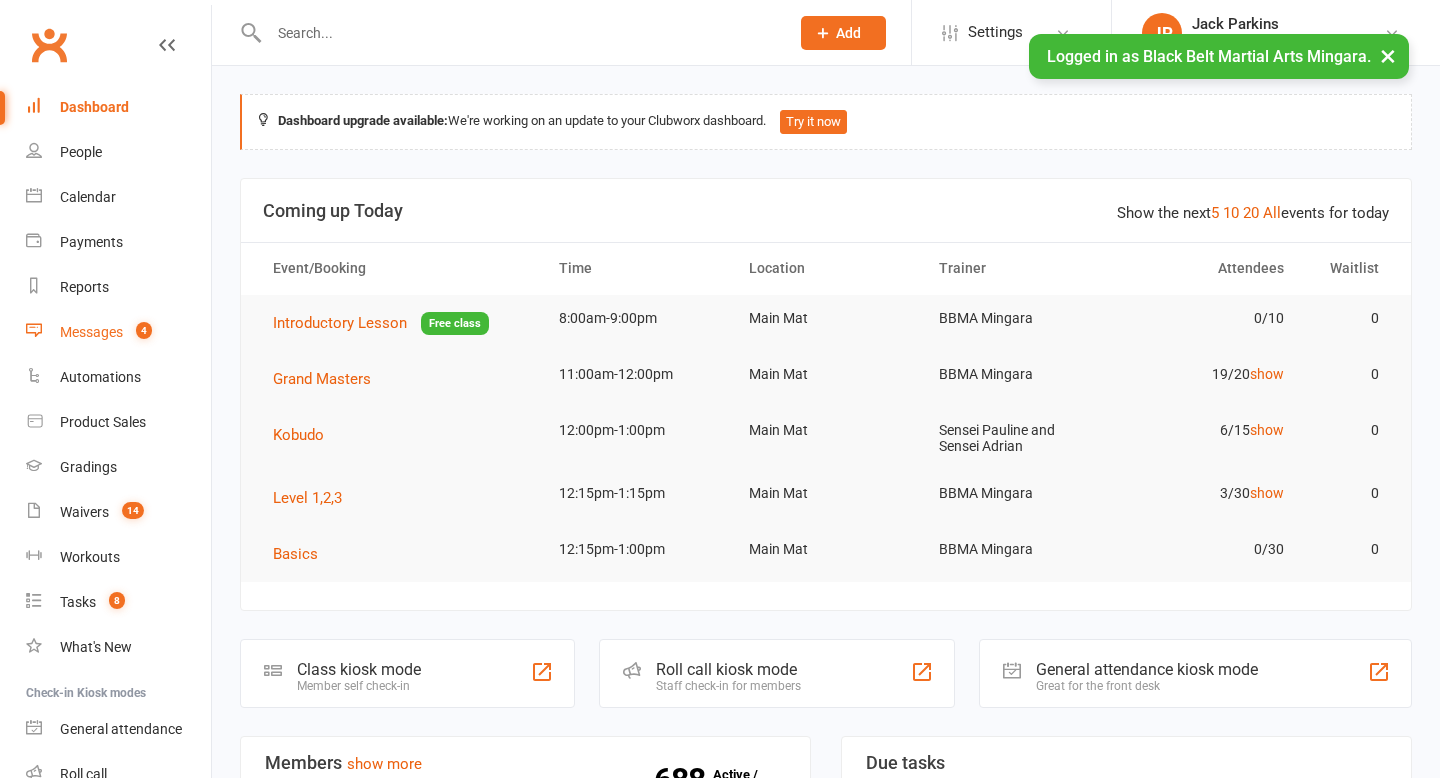 click on "Messages" at bounding box center (91, 332) 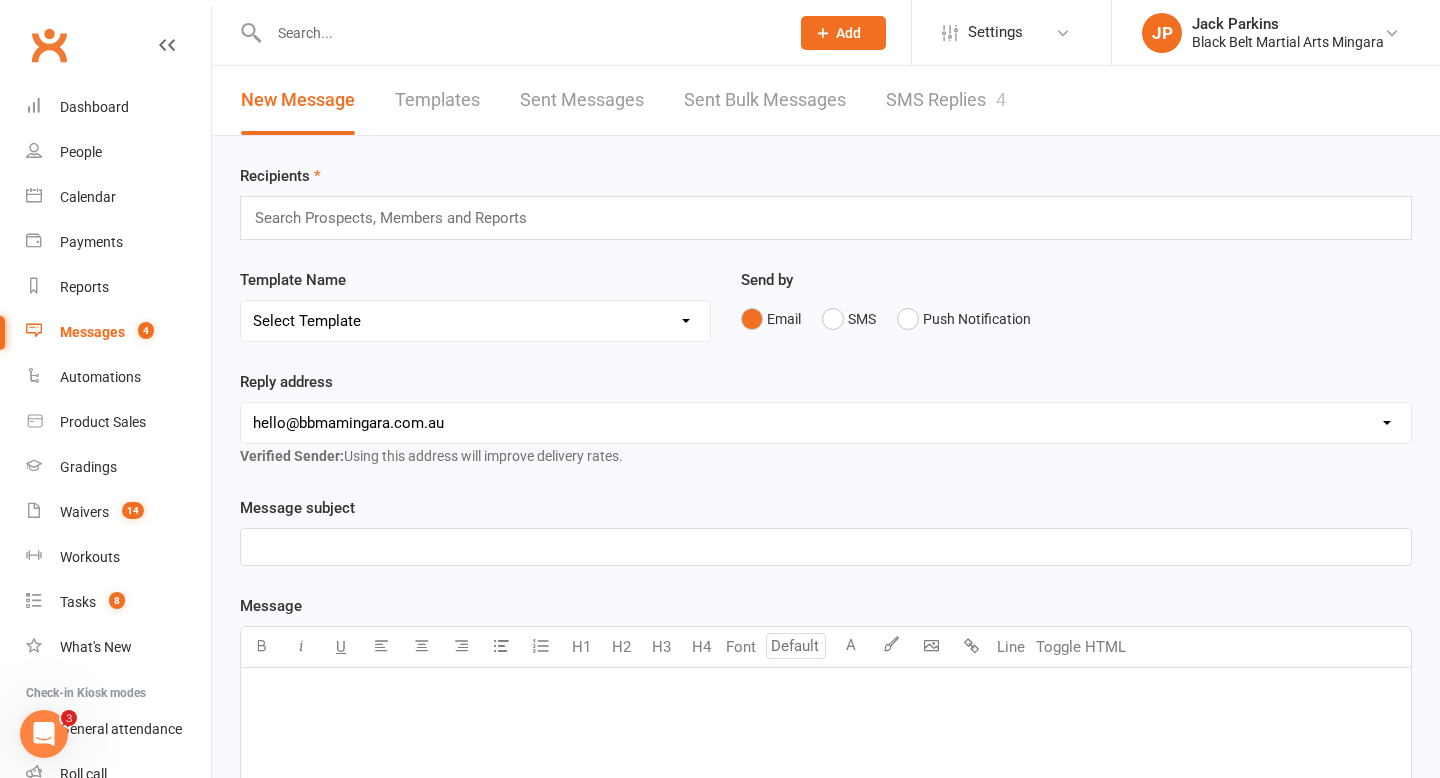 scroll, scrollTop: 0, scrollLeft: 0, axis: both 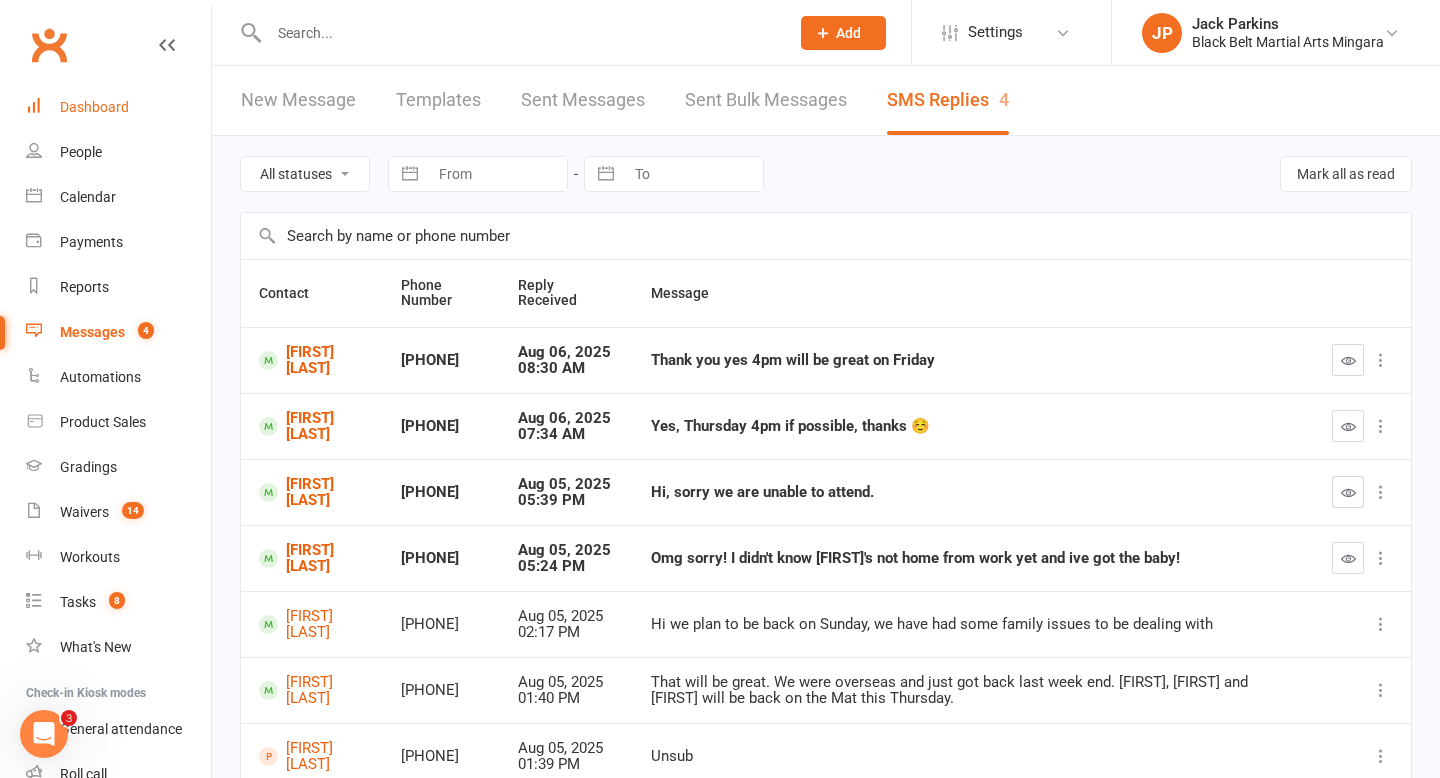 click on "Dashboard" at bounding box center [118, 107] 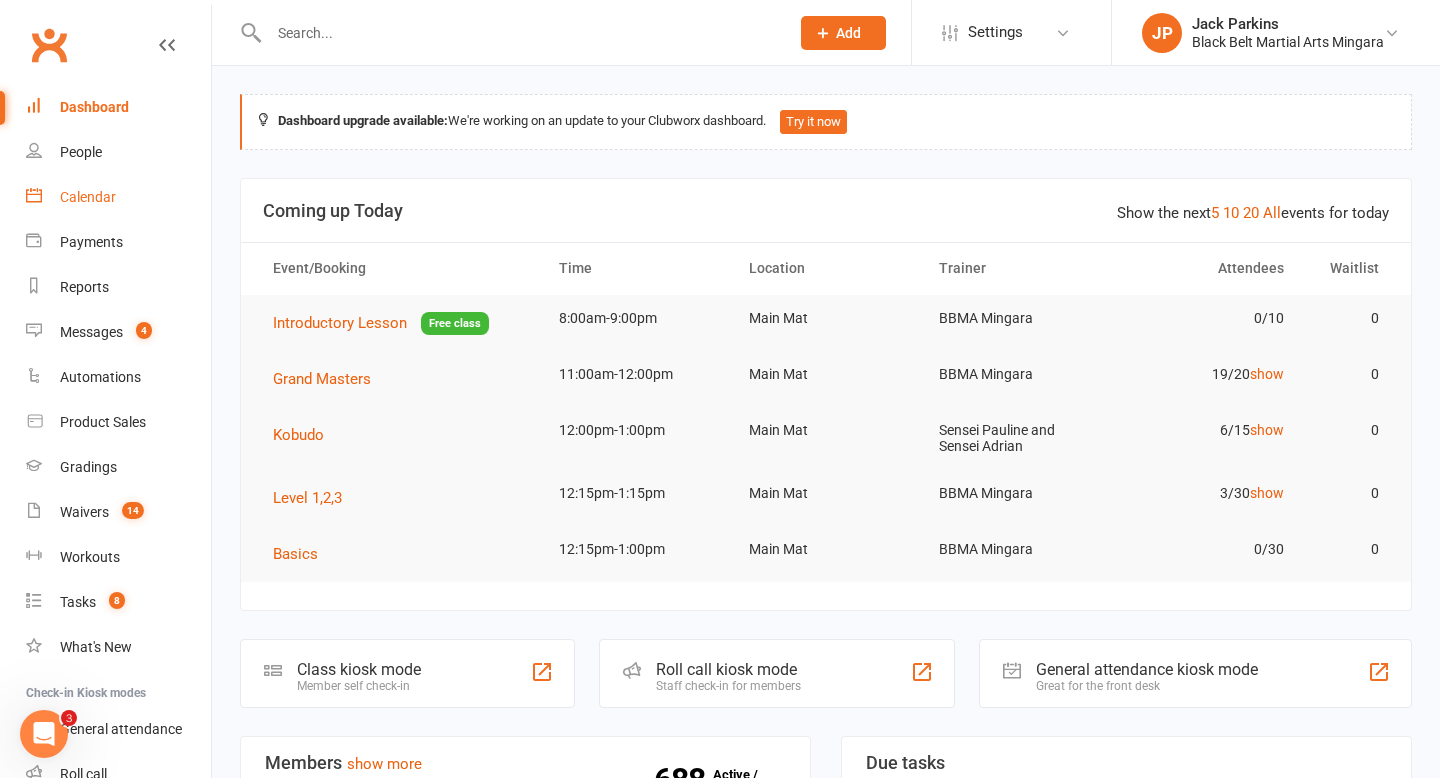 click on "Calendar" at bounding box center [88, 197] 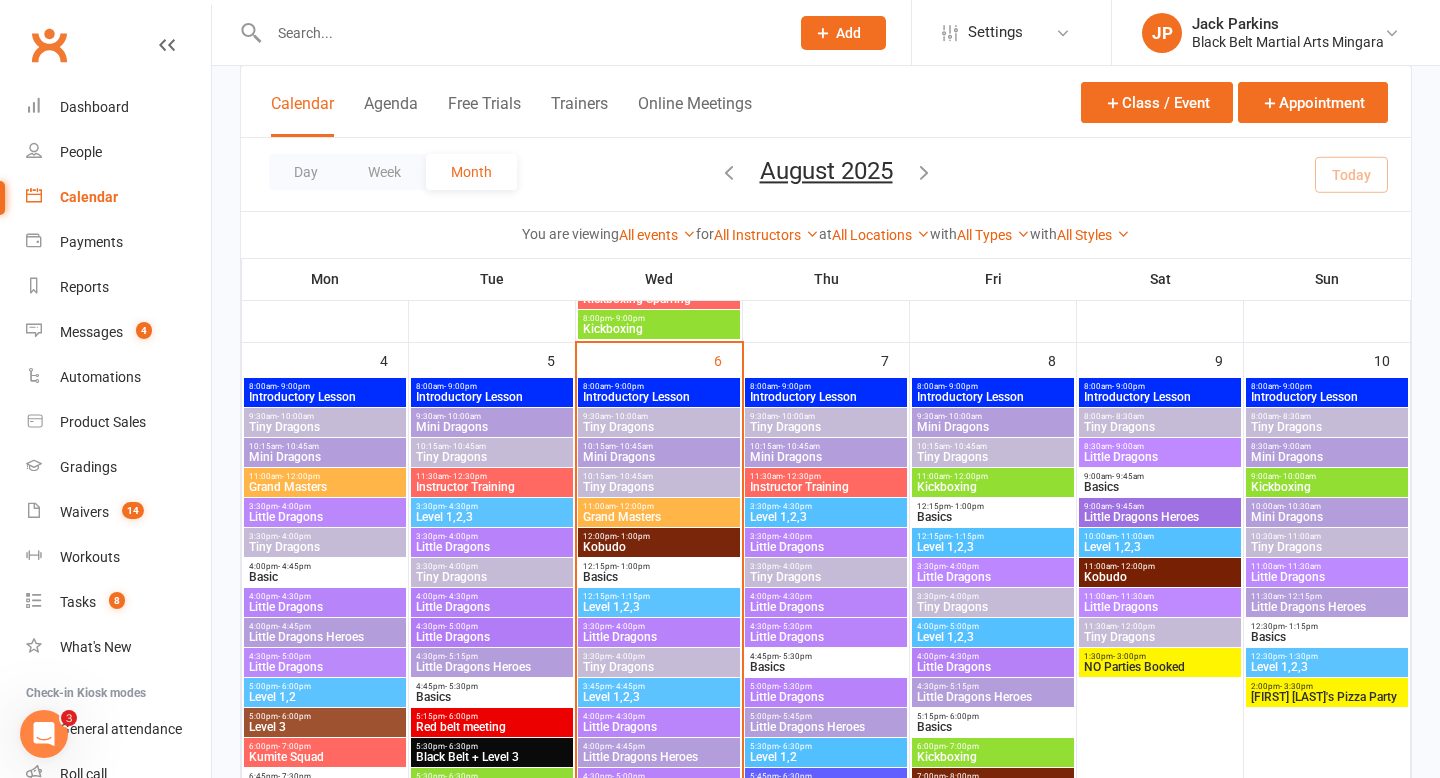 scroll, scrollTop: 809, scrollLeft: 0, axis: vertical 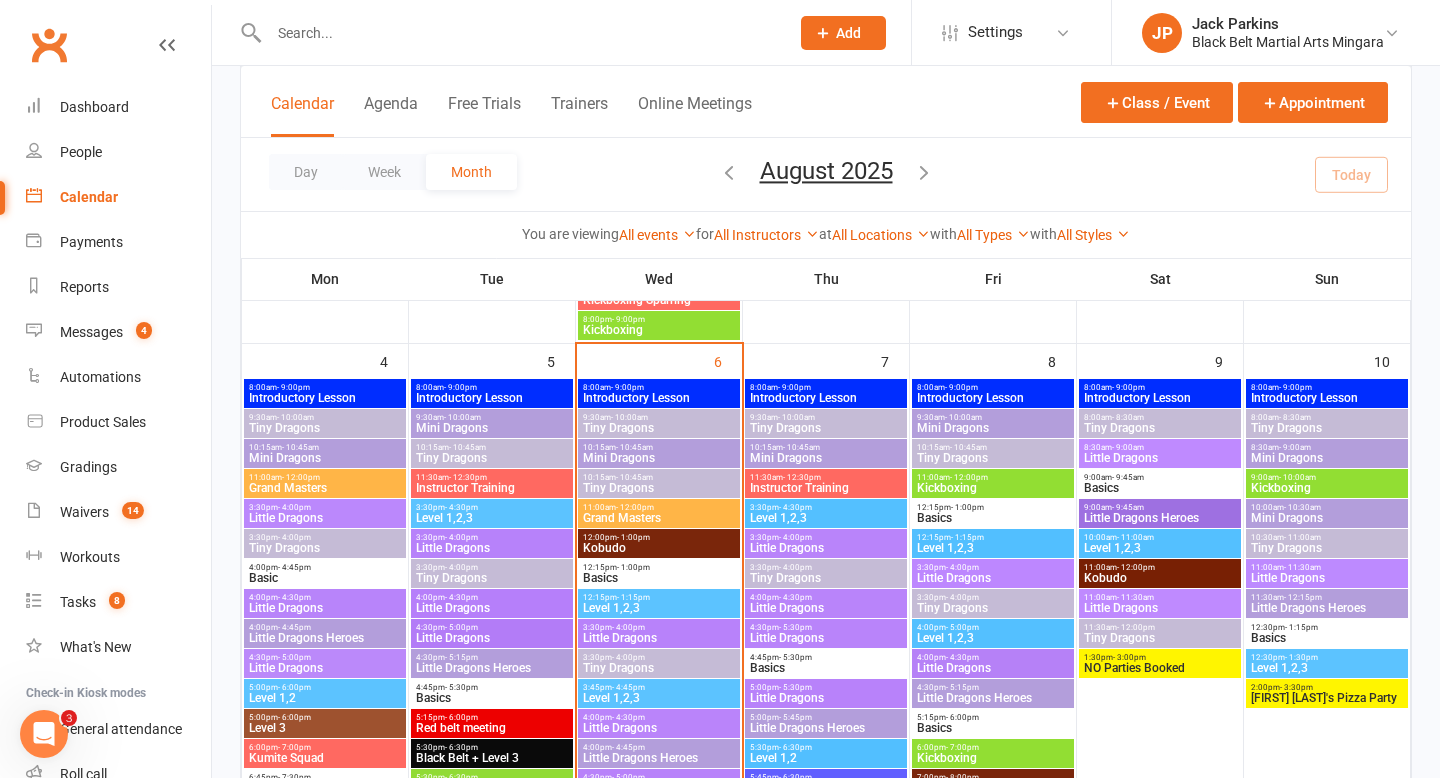 click on "- 10:00am" at bounding box center (629, 417) 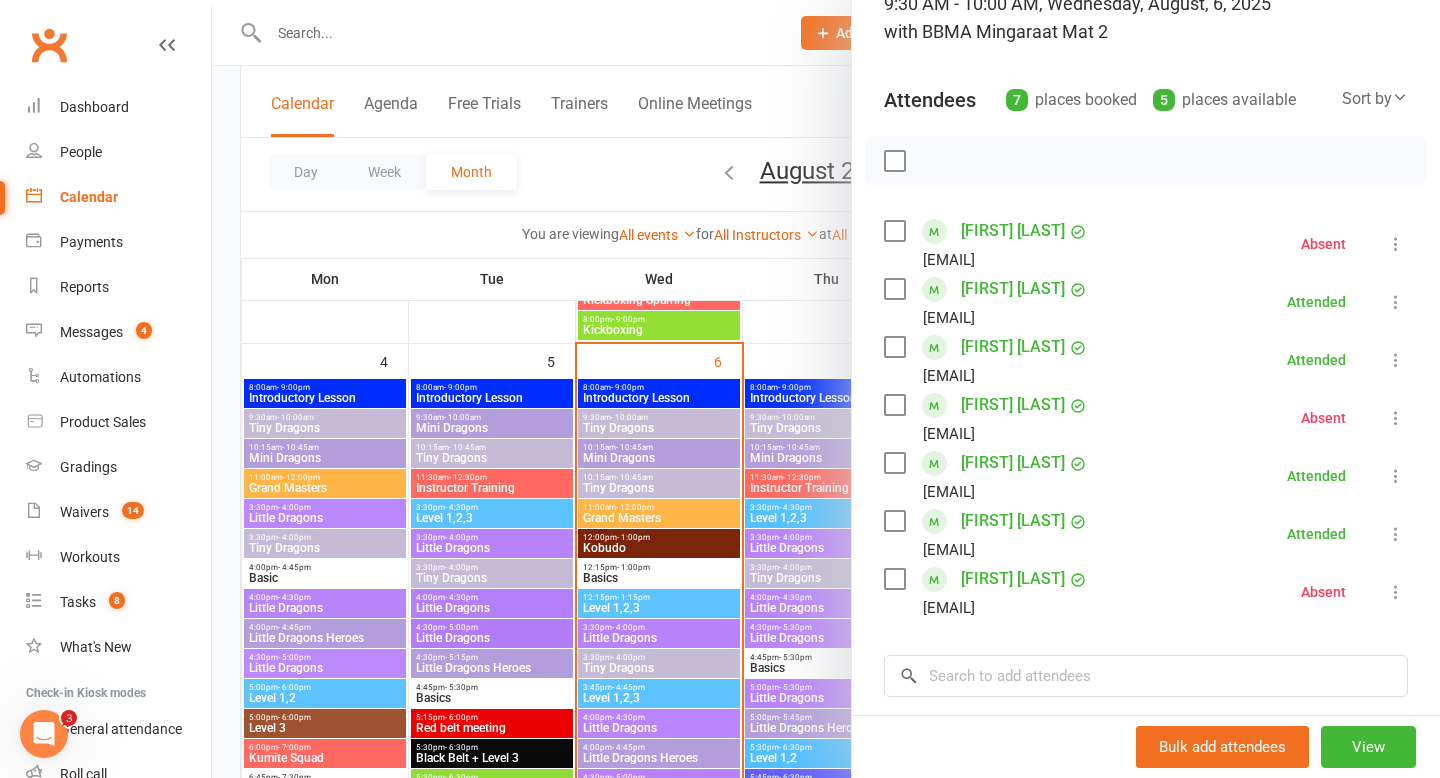 scroll, scrollTop: 163, scrollLeft: 0, axis: vertical 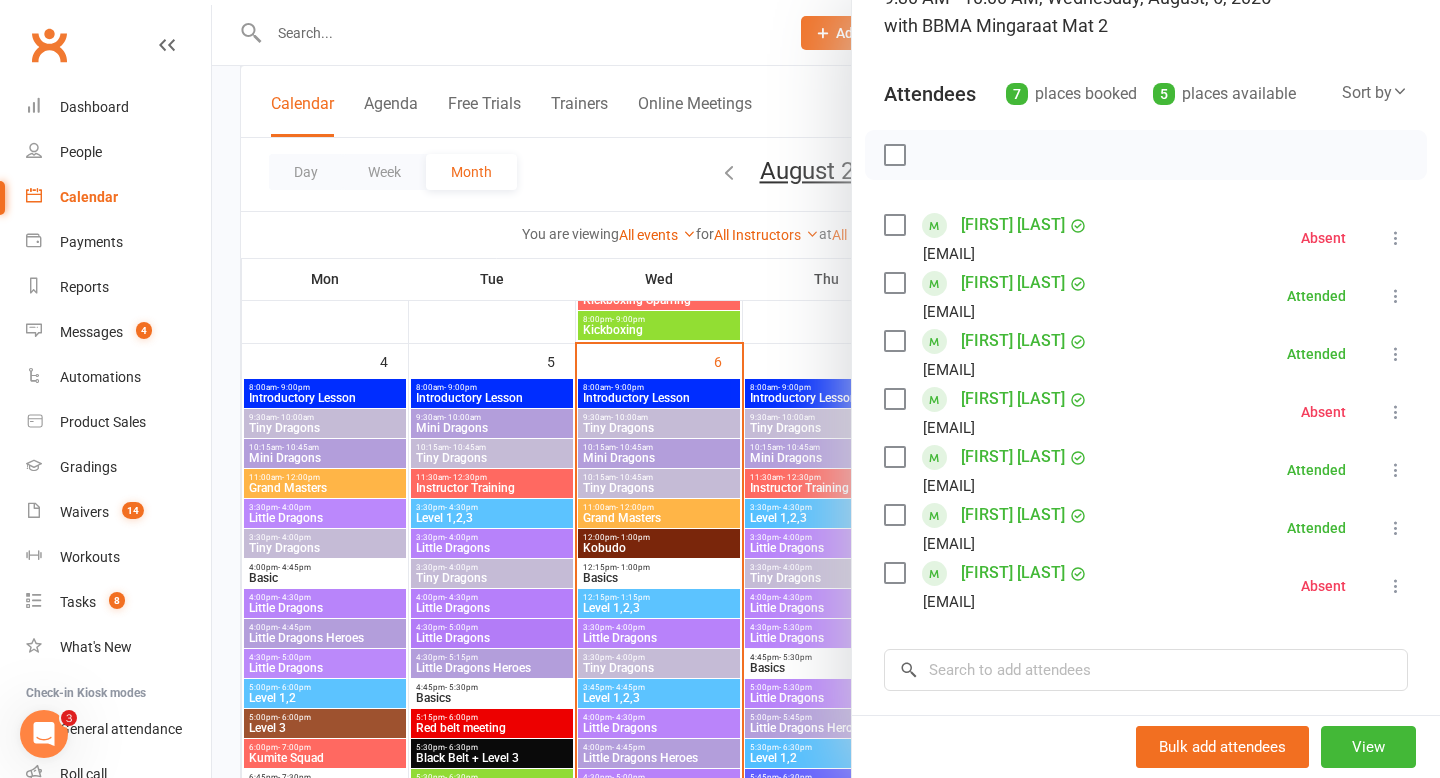 click at bounding box center (826, 389) 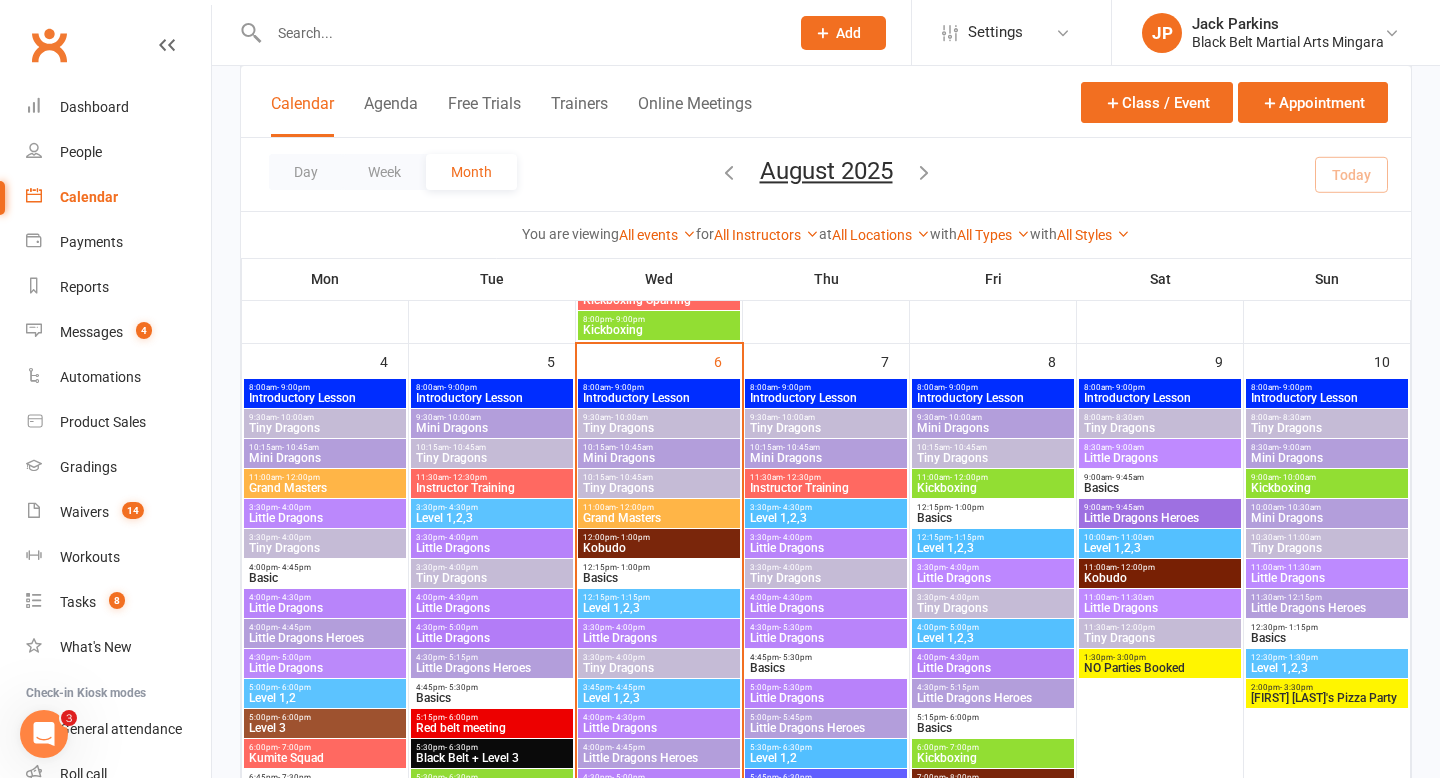 click on "Mini Dragons" at bounding box center (659, 458) 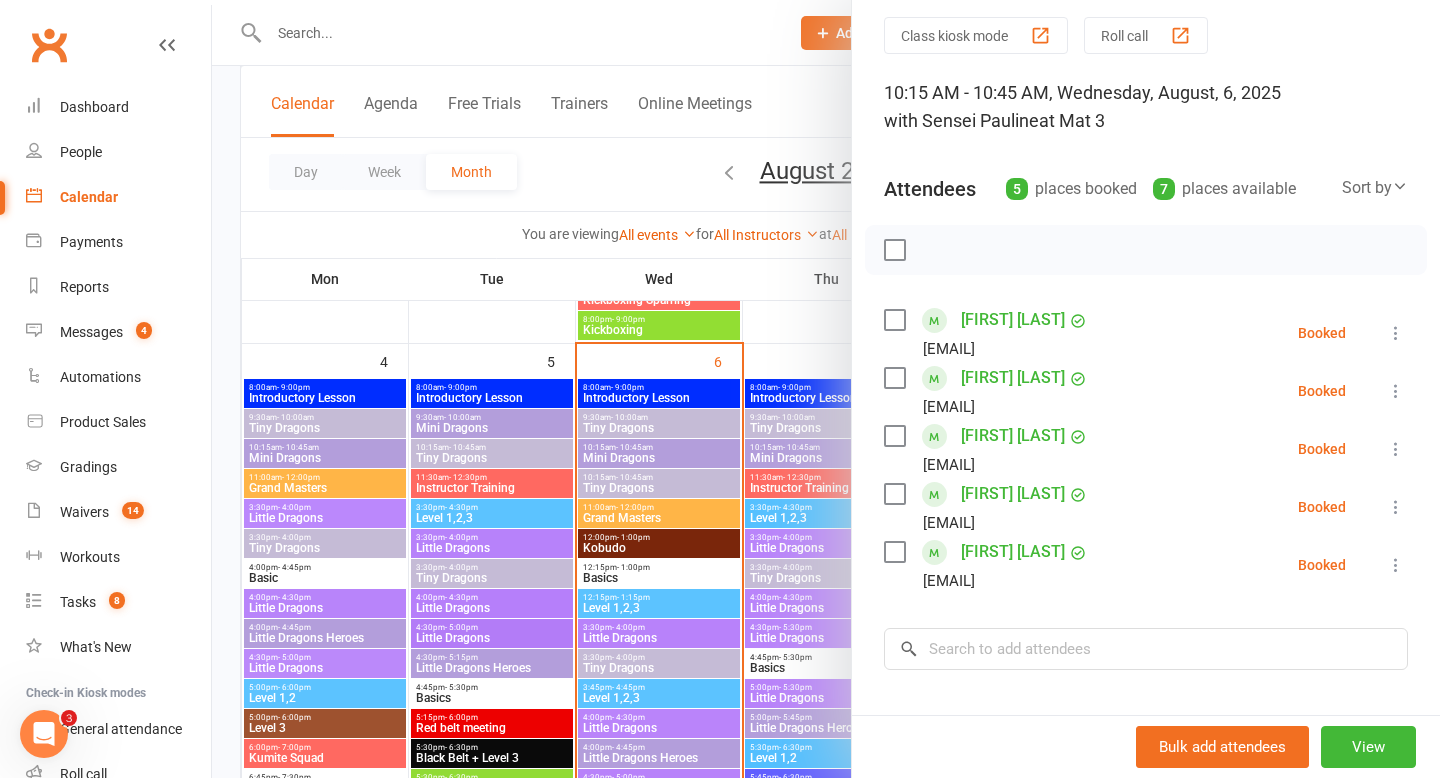 scroll, scrollTop: 67, scrollLeft: 0, axis: vertical 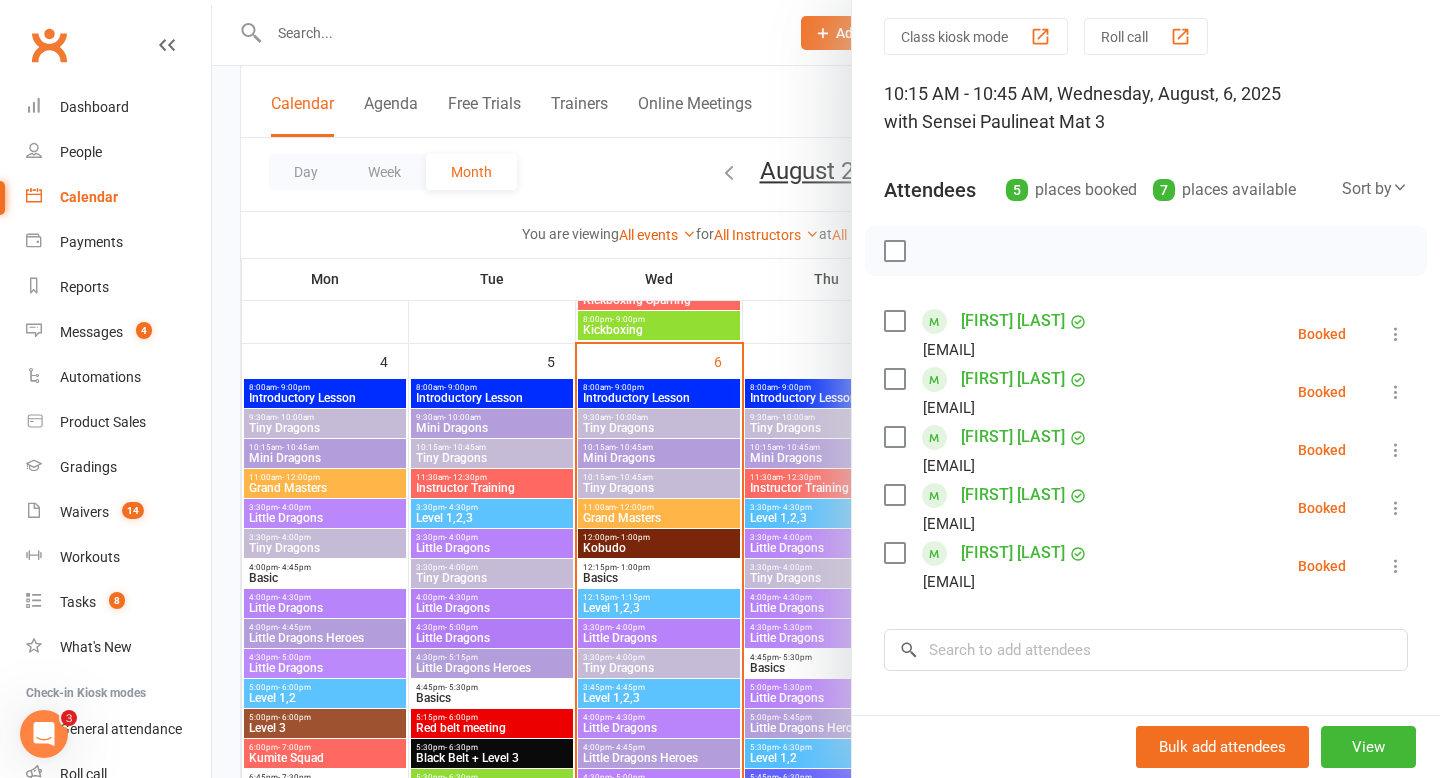click at bounding box center [894, 379] 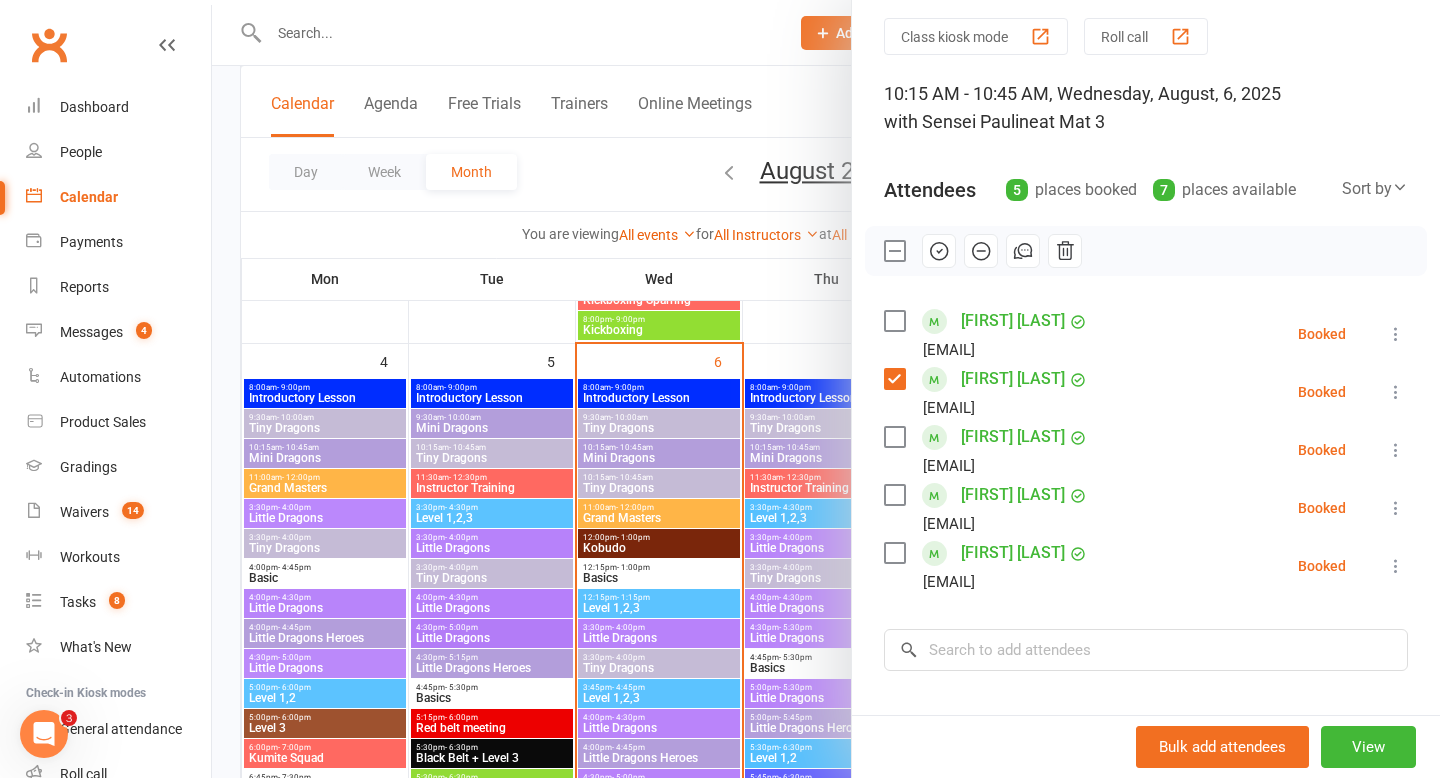click at bounding box center (894, 437) 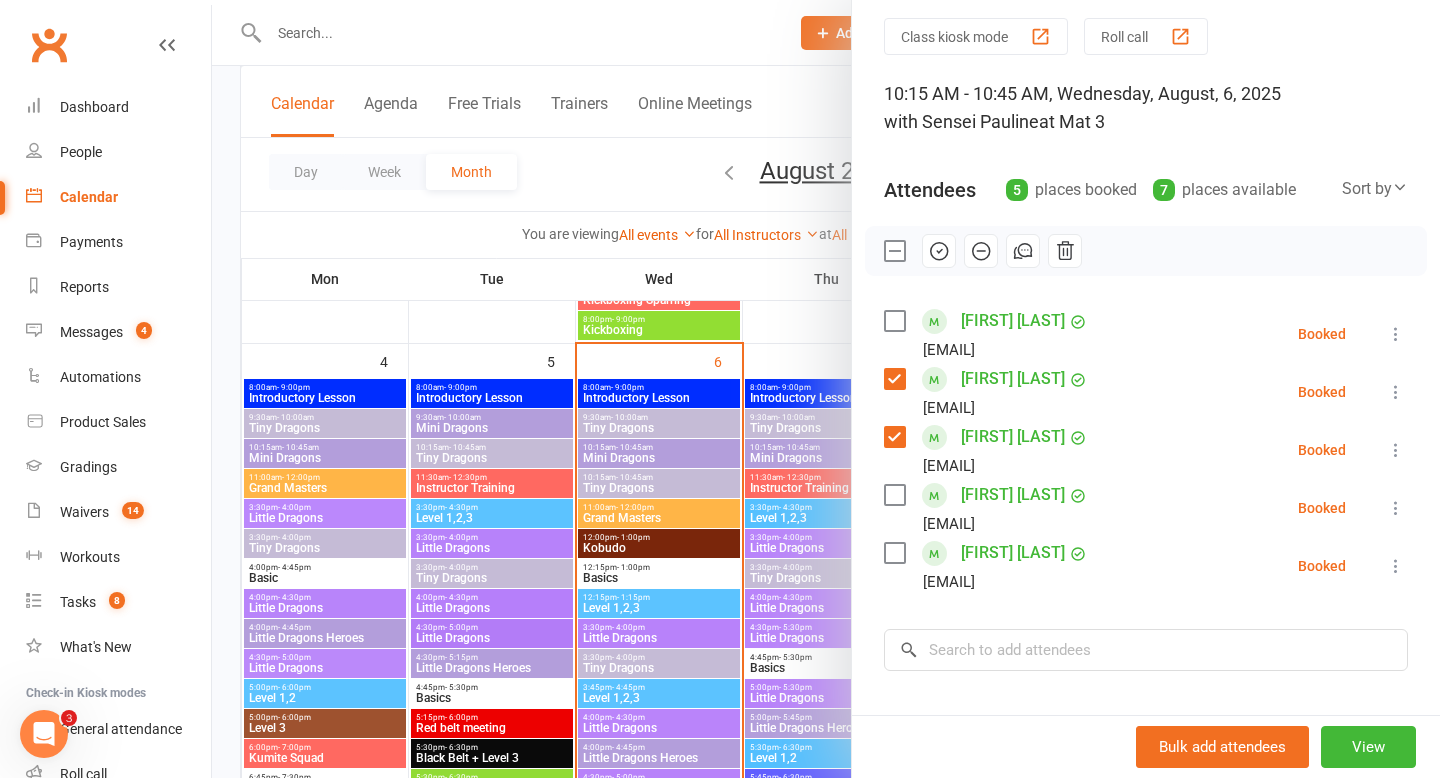 click at bounding box center [894, 495] 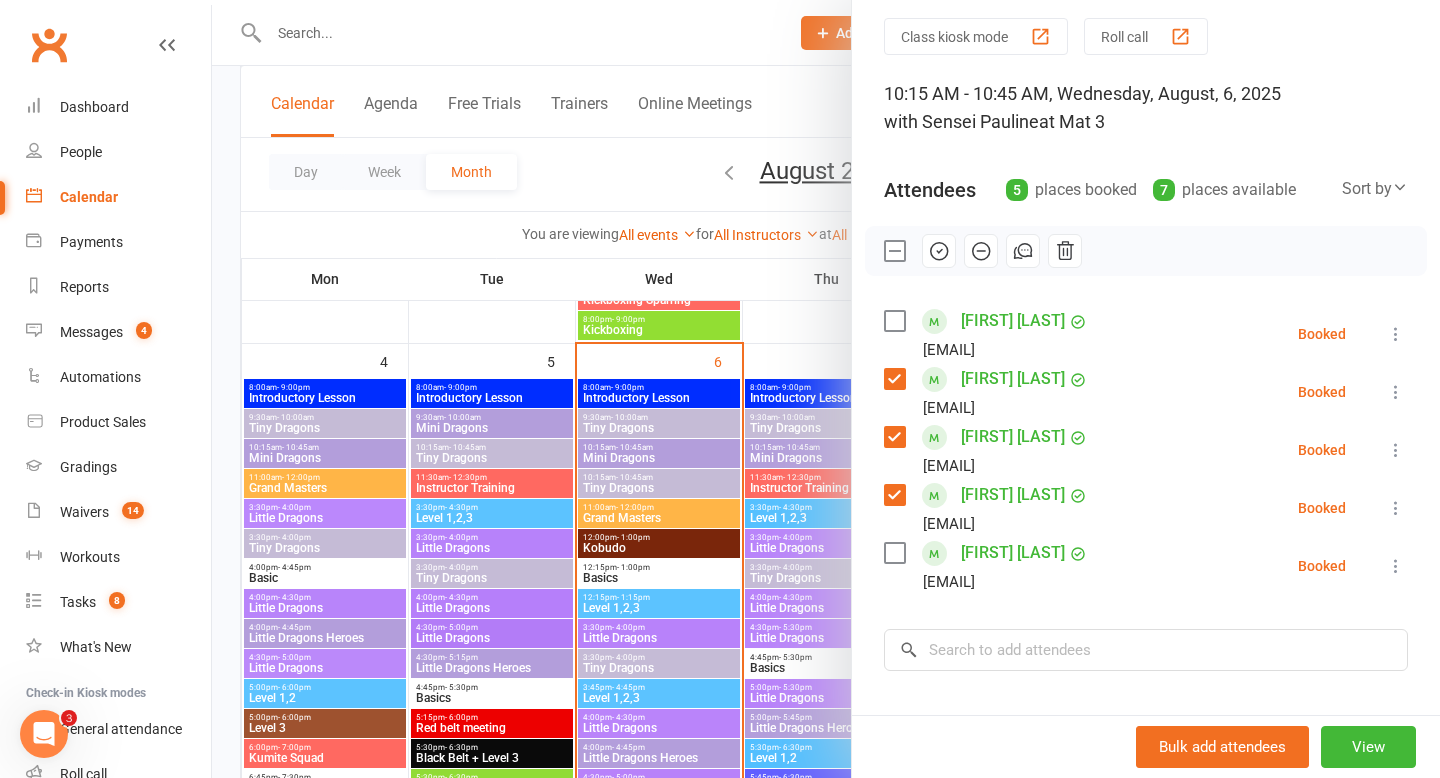 click on "[FIRST] [LAST]  [EMAIL]" at bounding box center (990, 566) 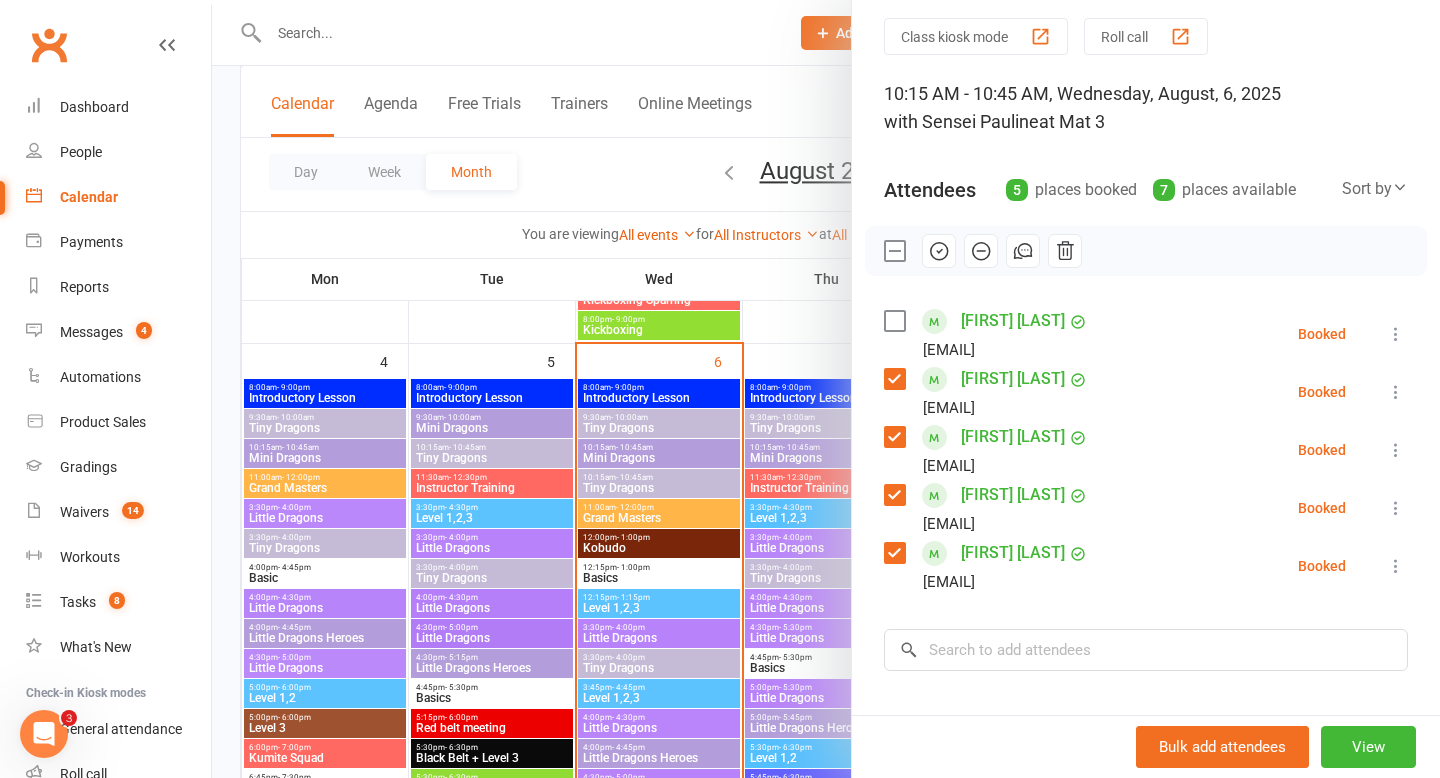 click 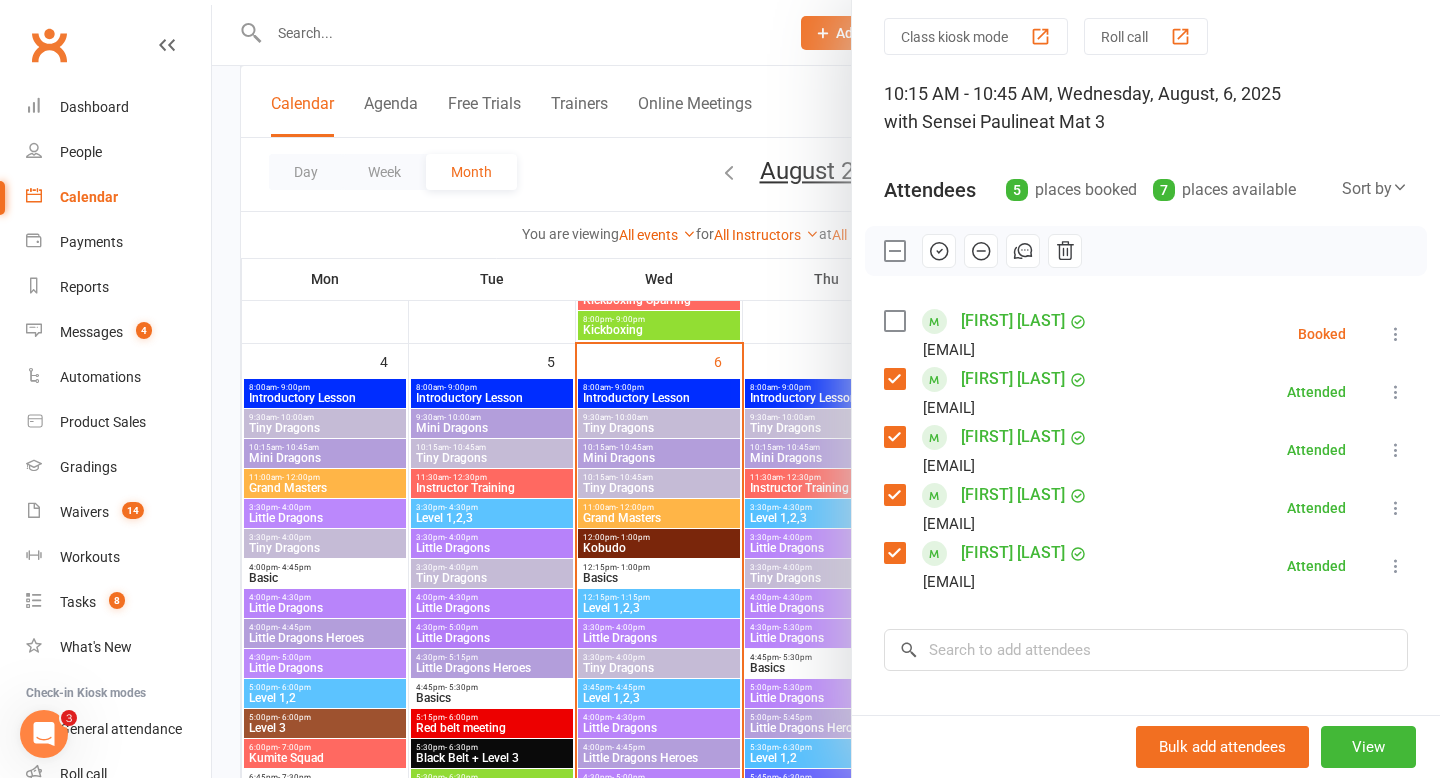 click at bounding box center [826, 389] 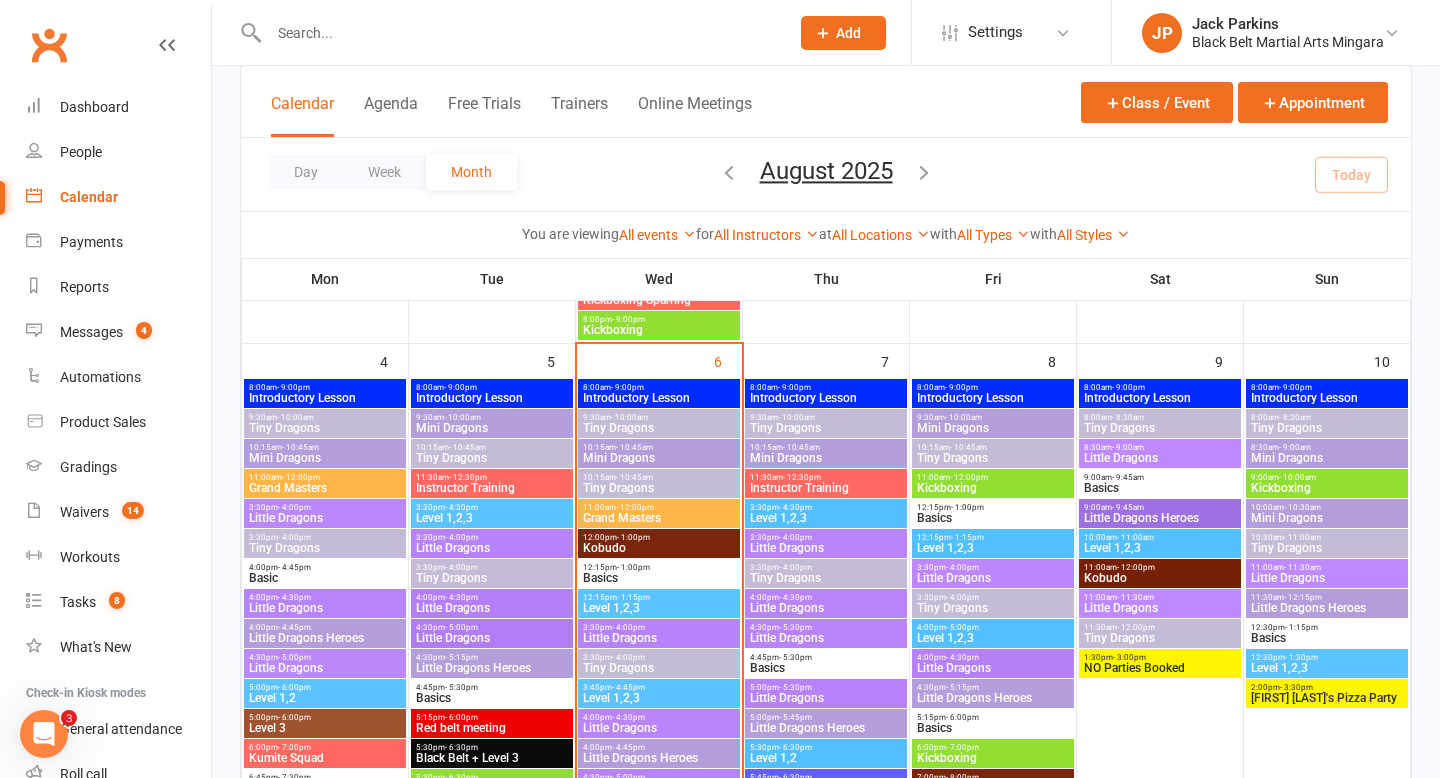 click on "Tiny Dragons" at bounding box center [659, 488] 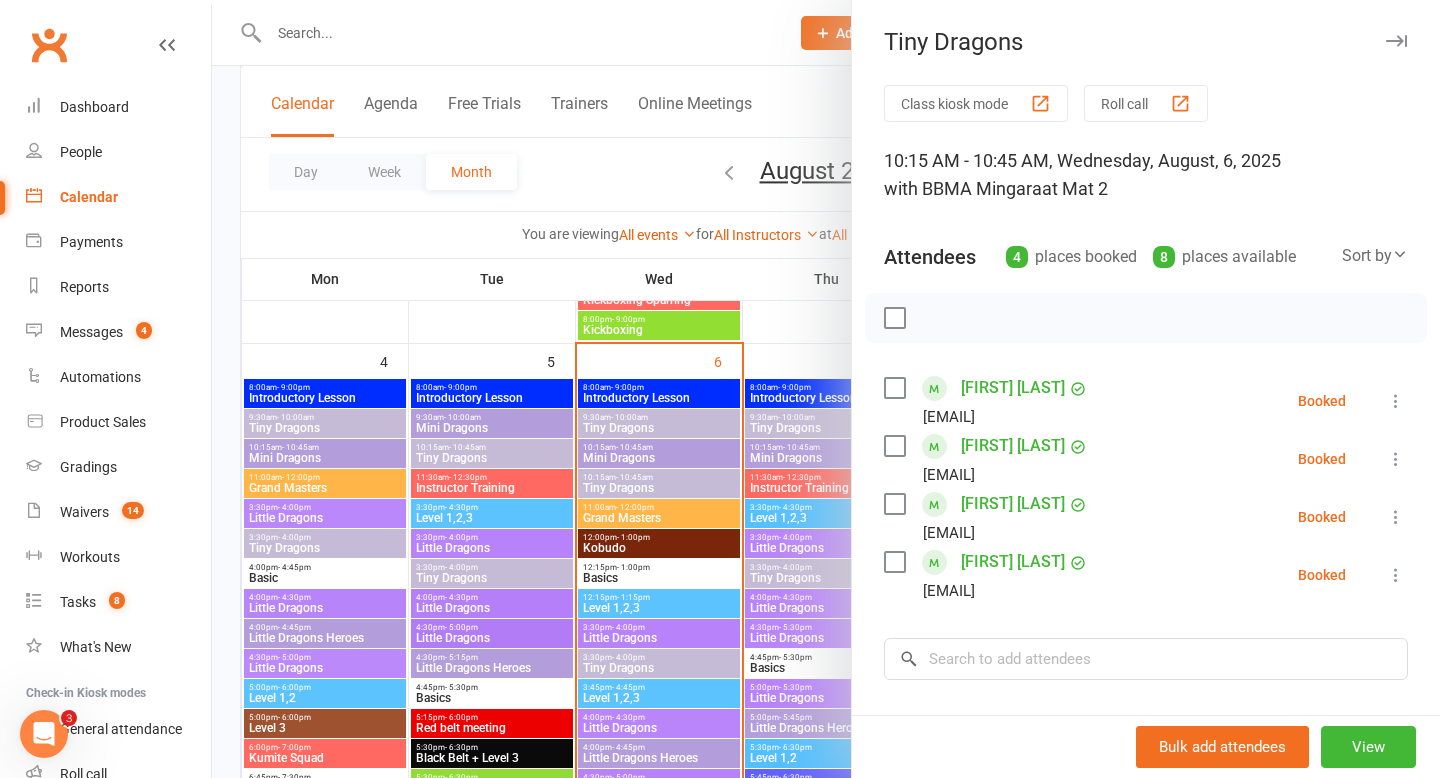 scroll, scrollTop: 49, scrollLeft: 0, axis: vertical 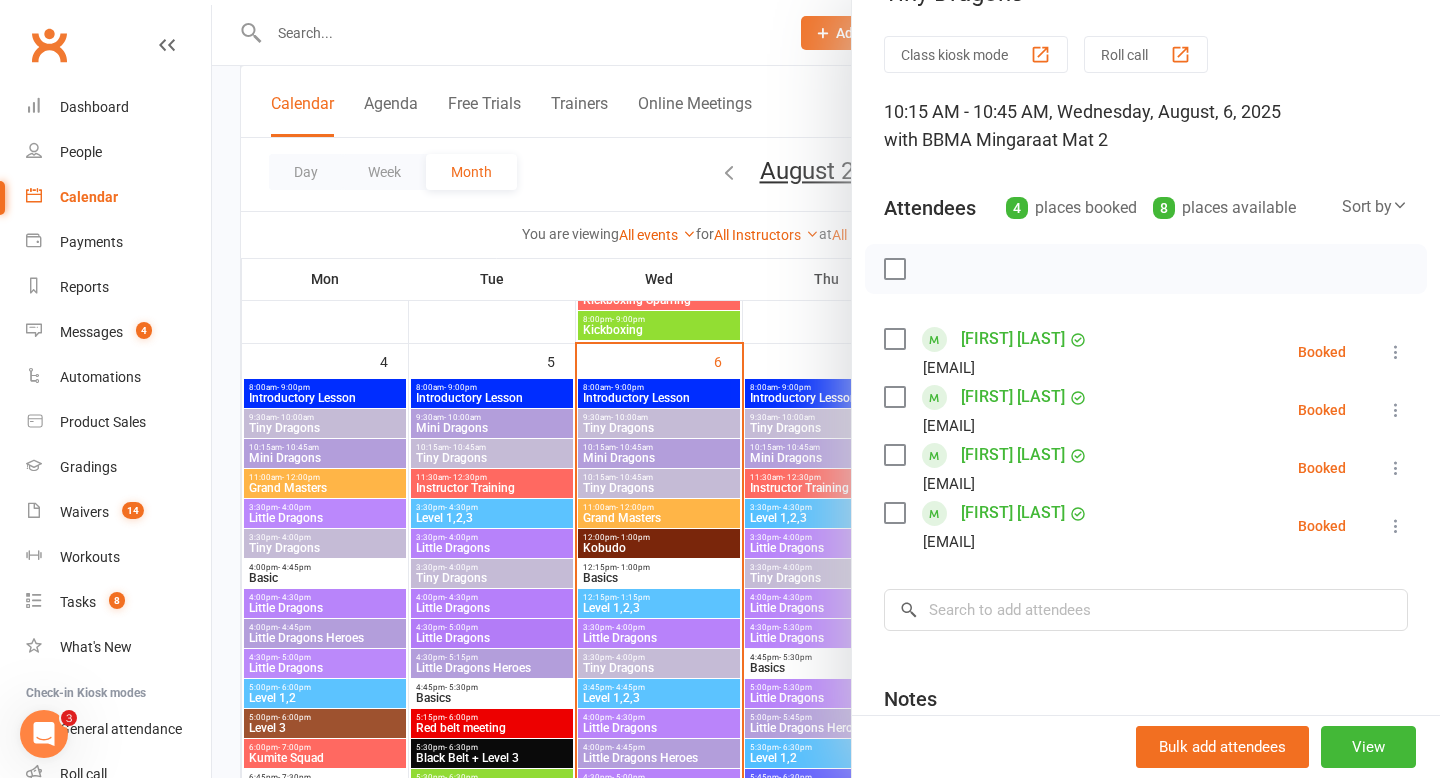 click at bounding box center [894, 269] 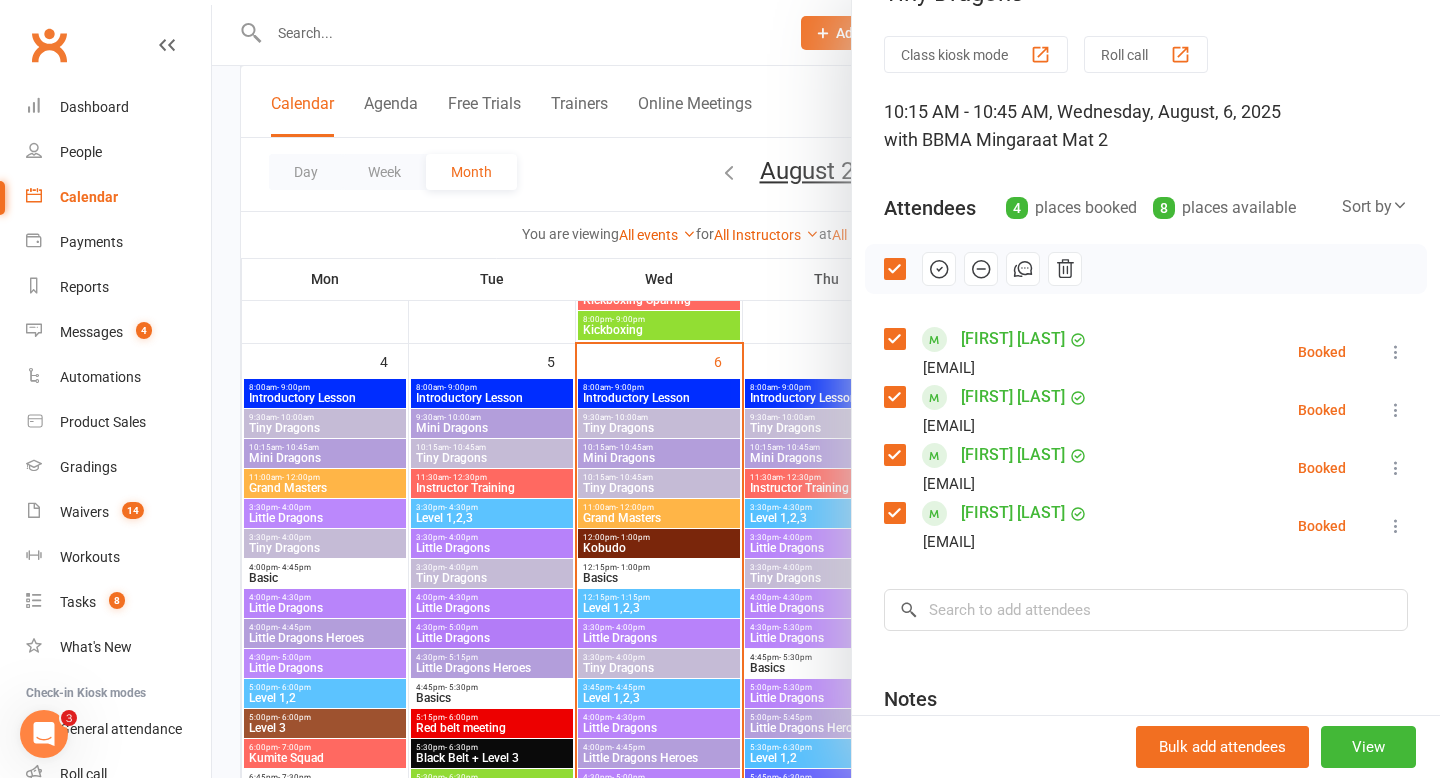 click 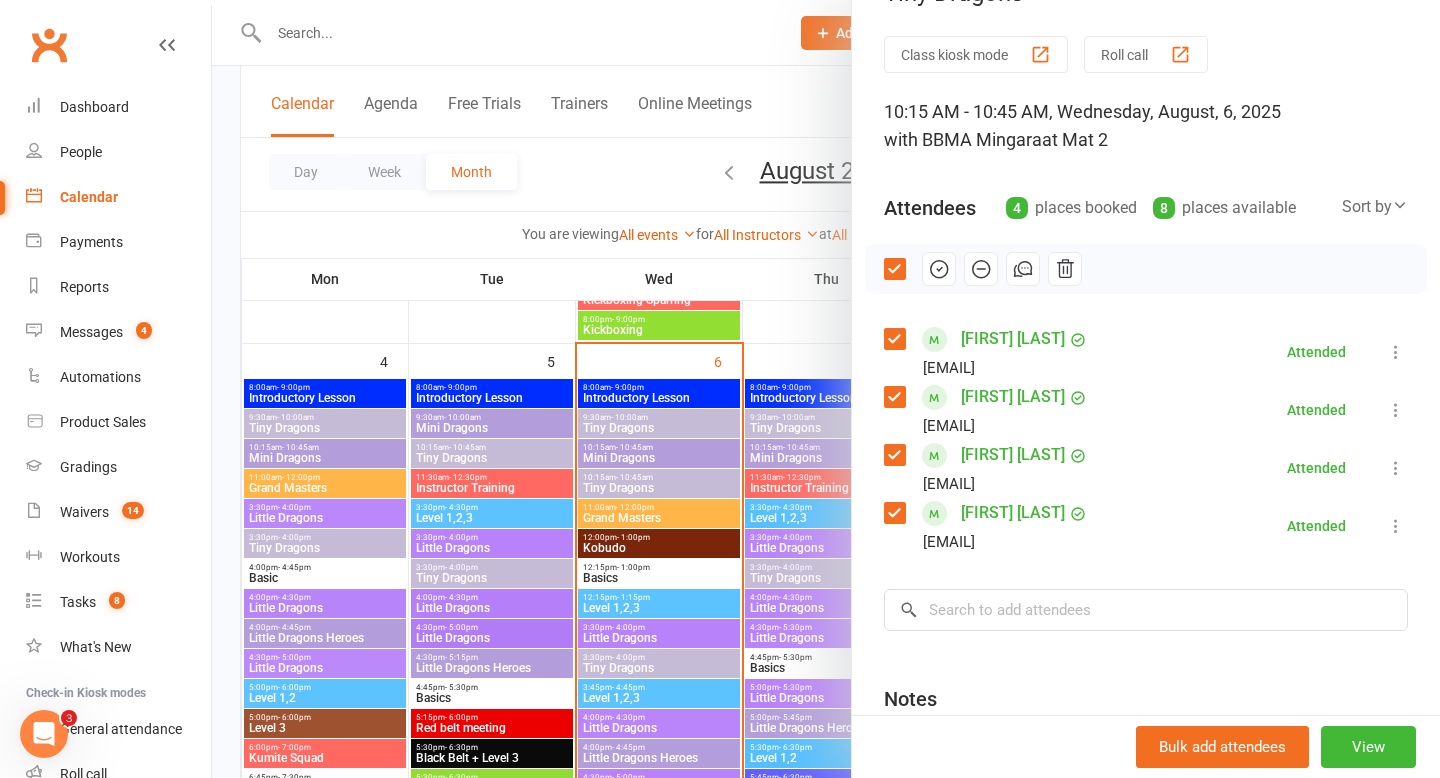 click at bounding box center (826, 389) 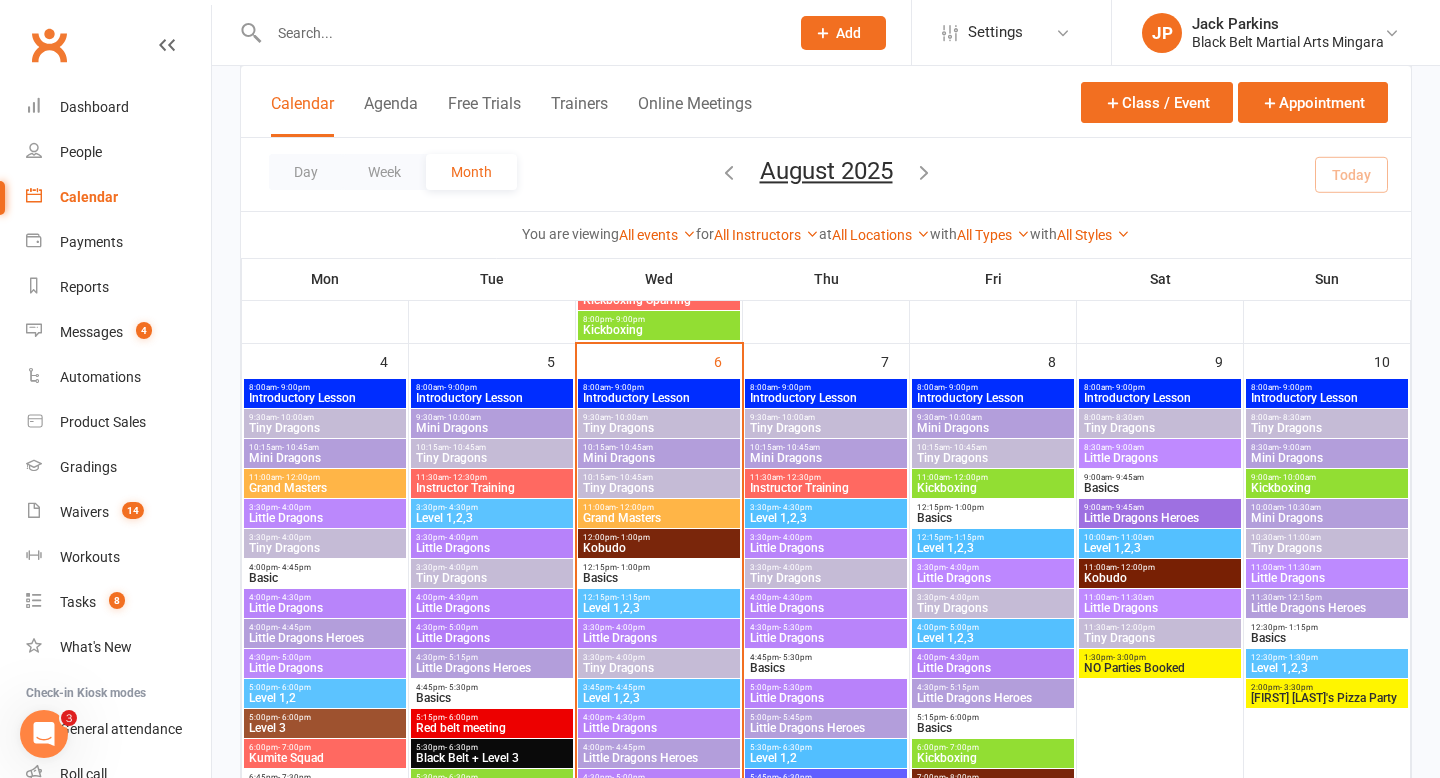 click on "Grand Masters" at bounding box center [659, 518] 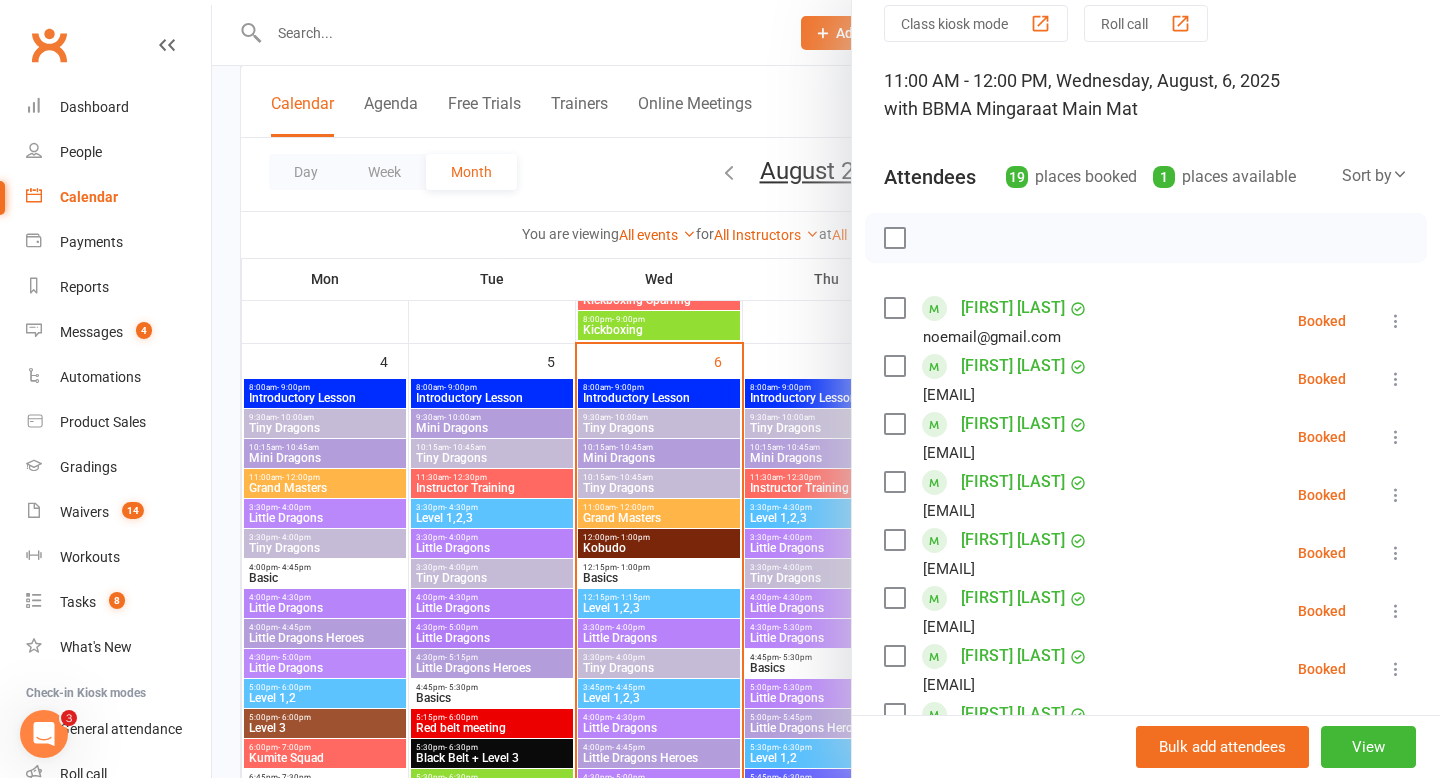 scroll, scrollTop: 88, scrollLeft: 0, axis: vertical 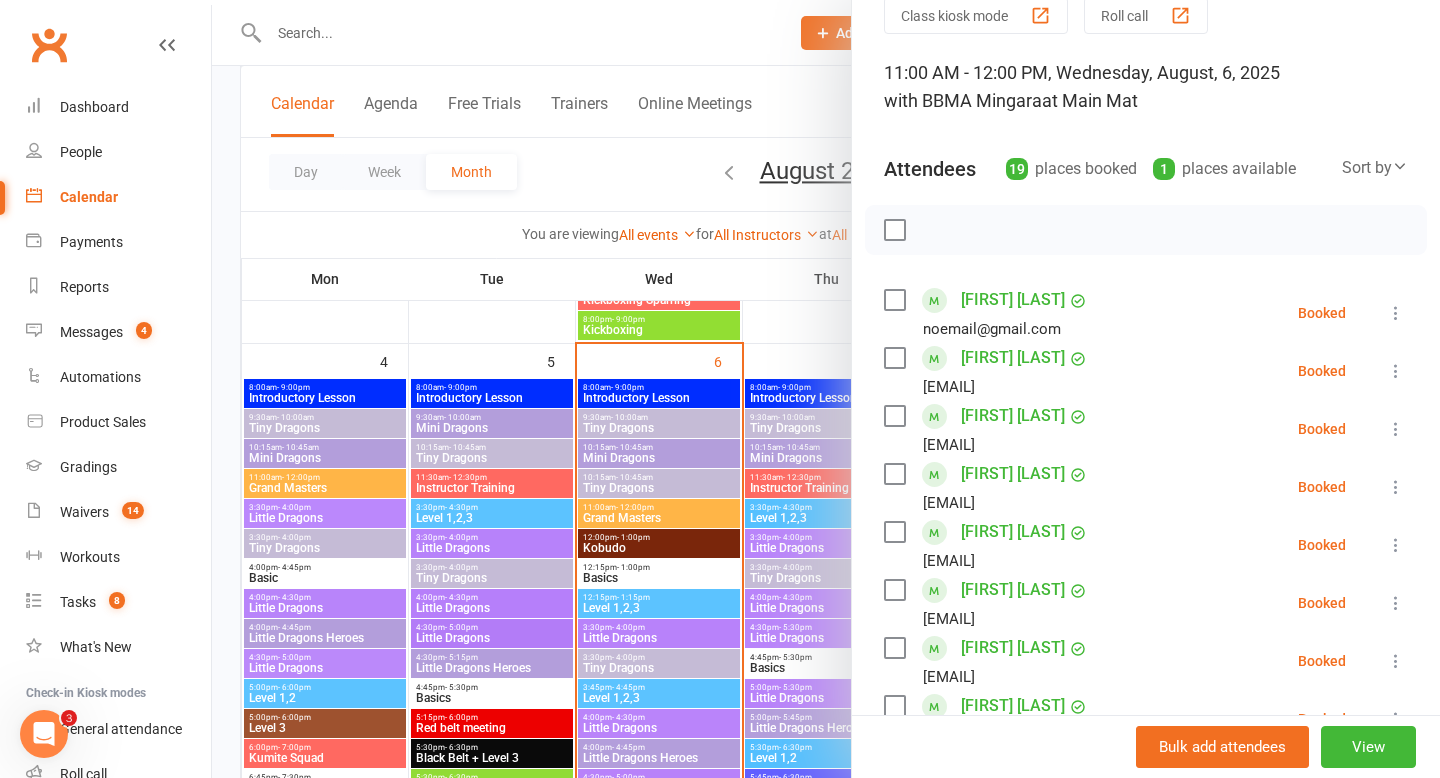 click at bounding box center [894, 358] 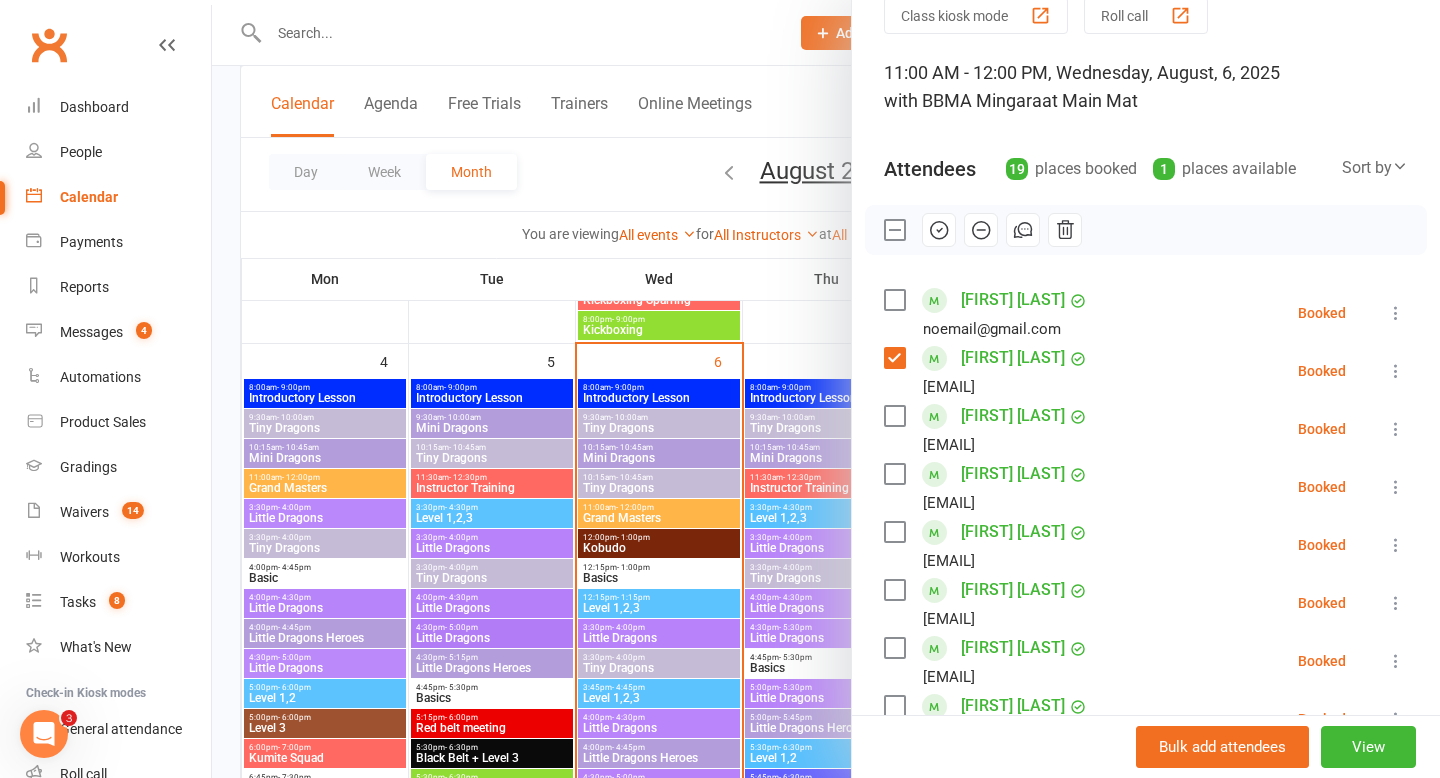 click at bounding box center (894, 416) 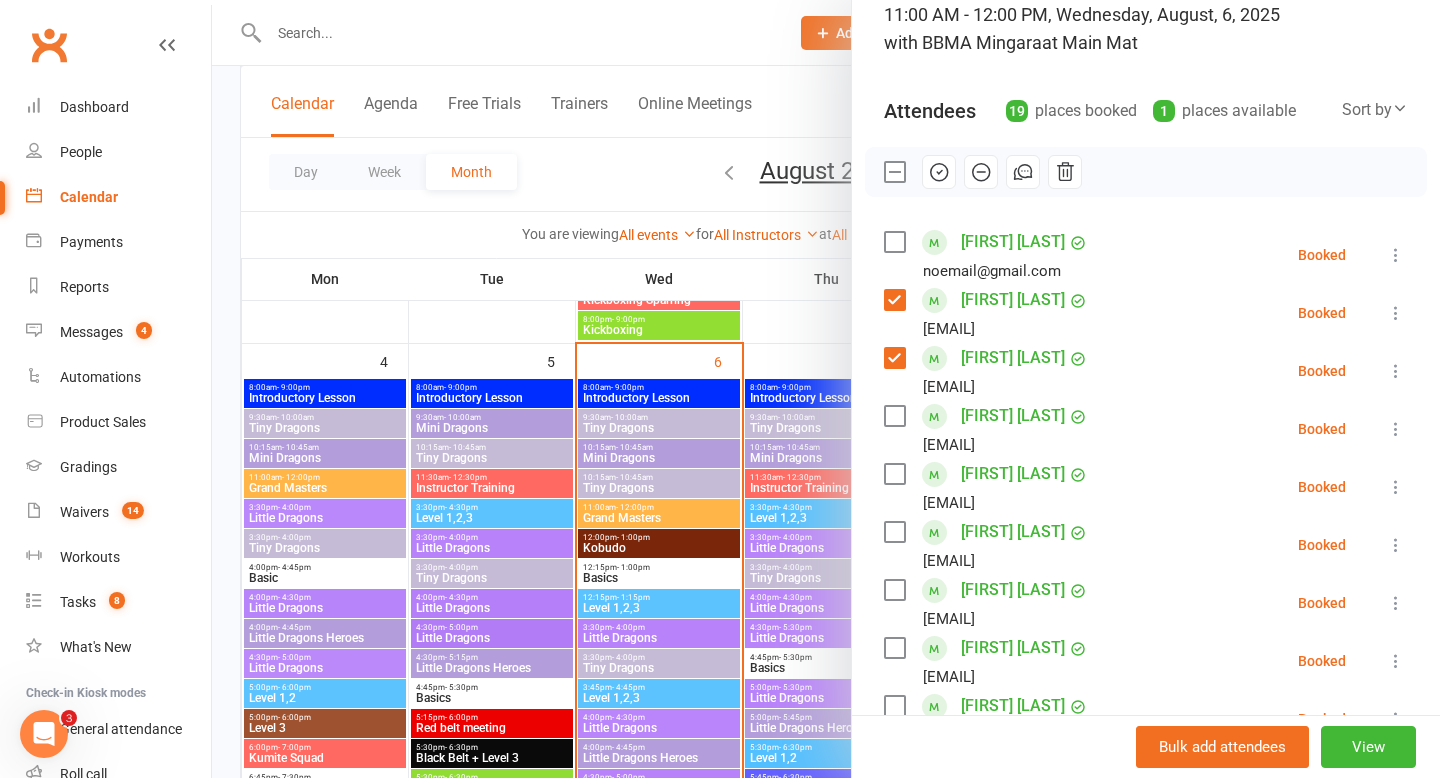 scroll, scrollTop: 150, scrollLeft: 0, axis: vertical 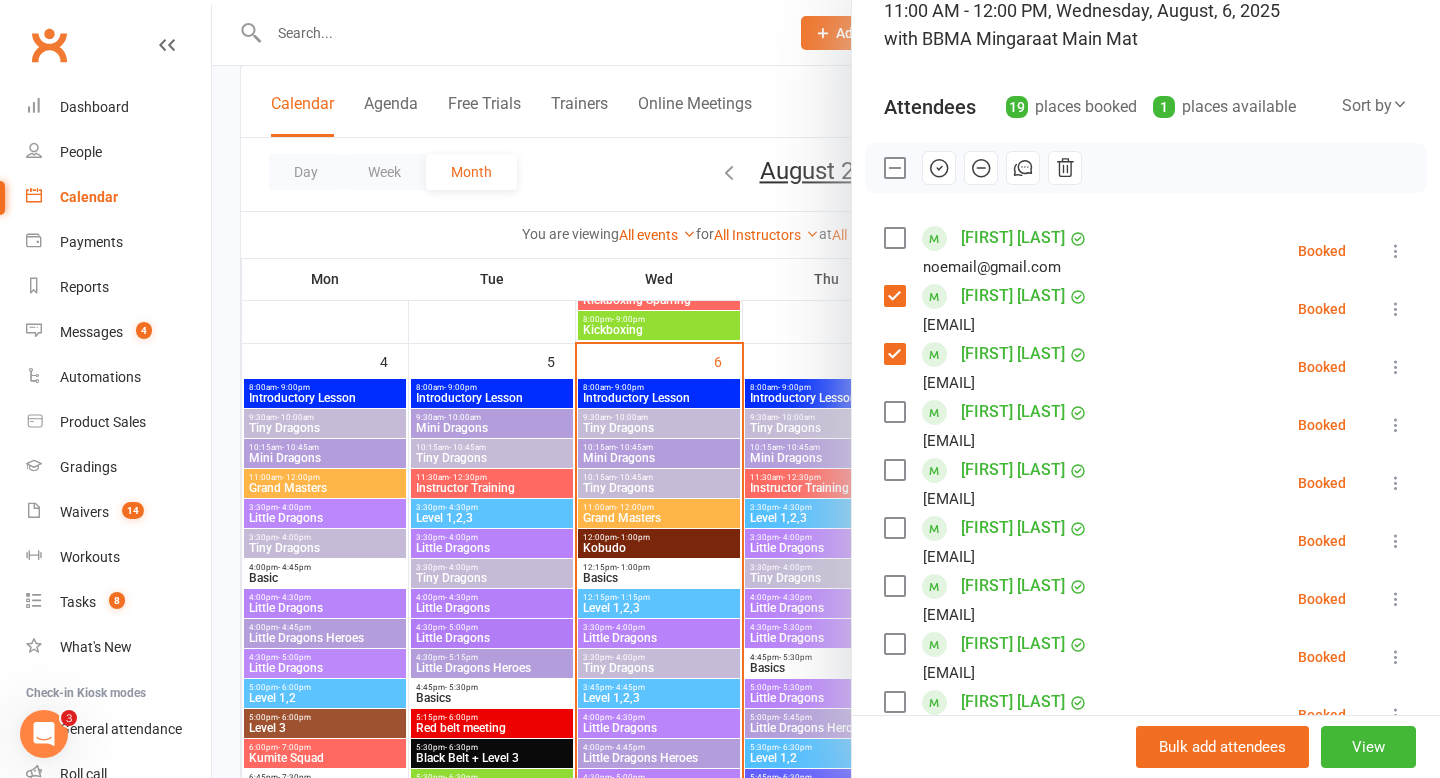 click at bounding box center [894, 412] 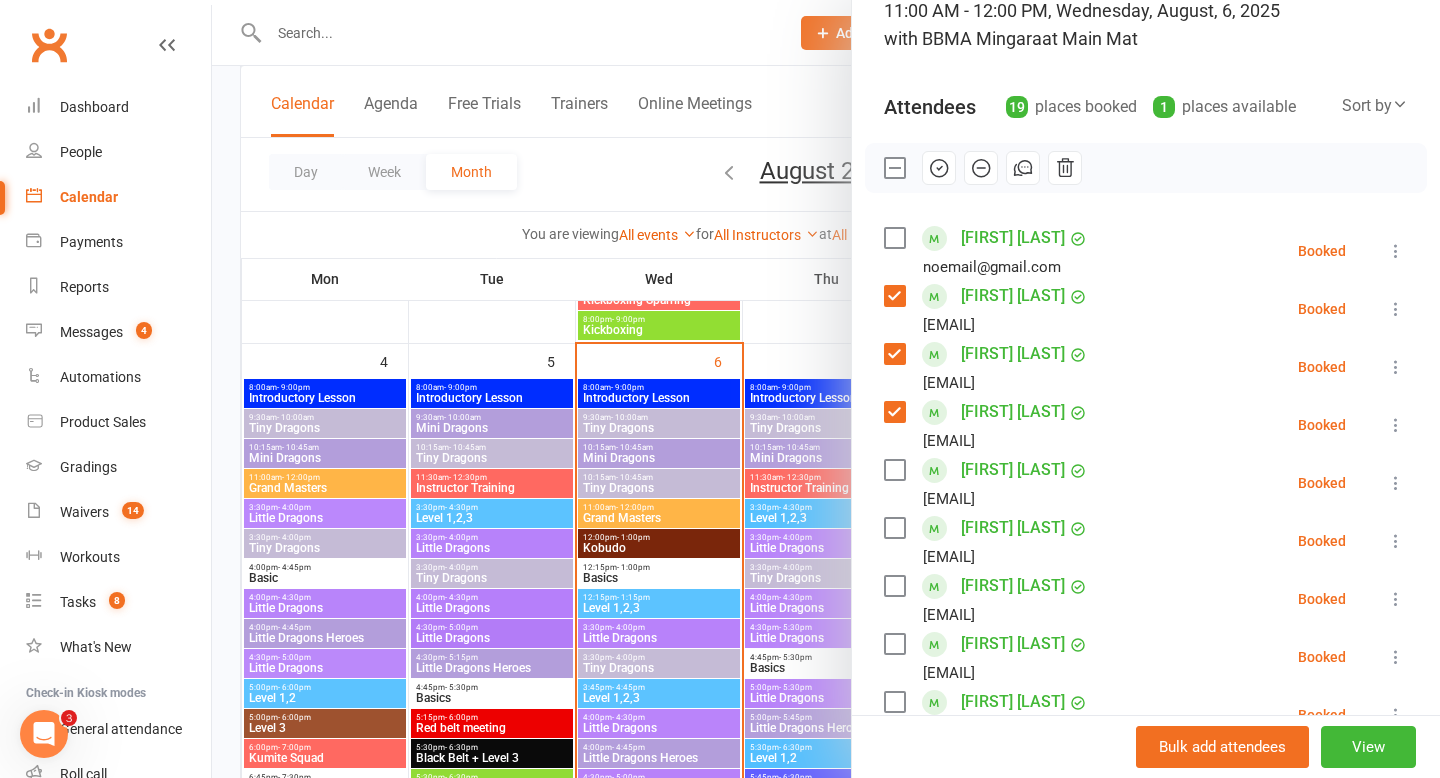 click at bounding box center [894, 470] 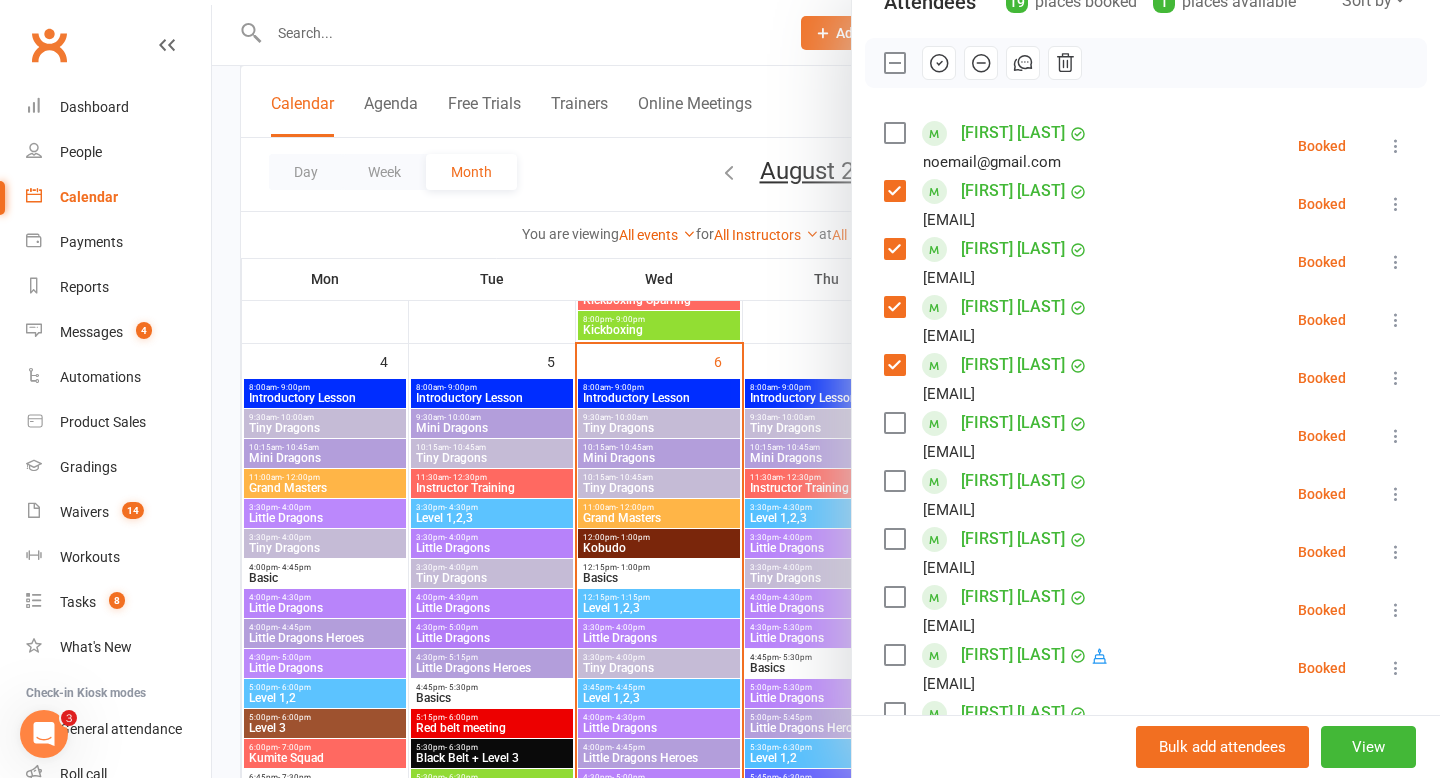 scroll, scrollTop: 256, scrollLeft: 0, axis: vertical 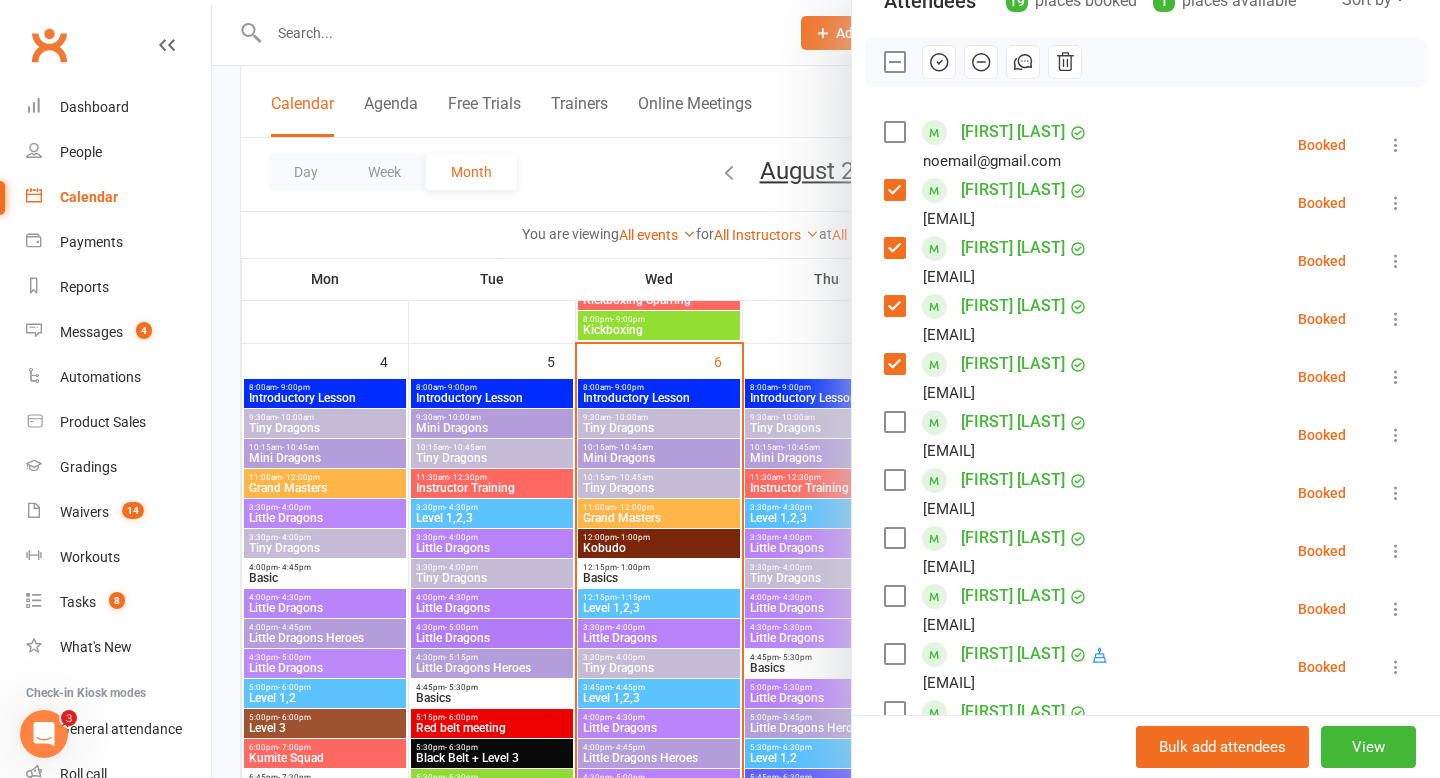 click at bounding box center (894, 480) 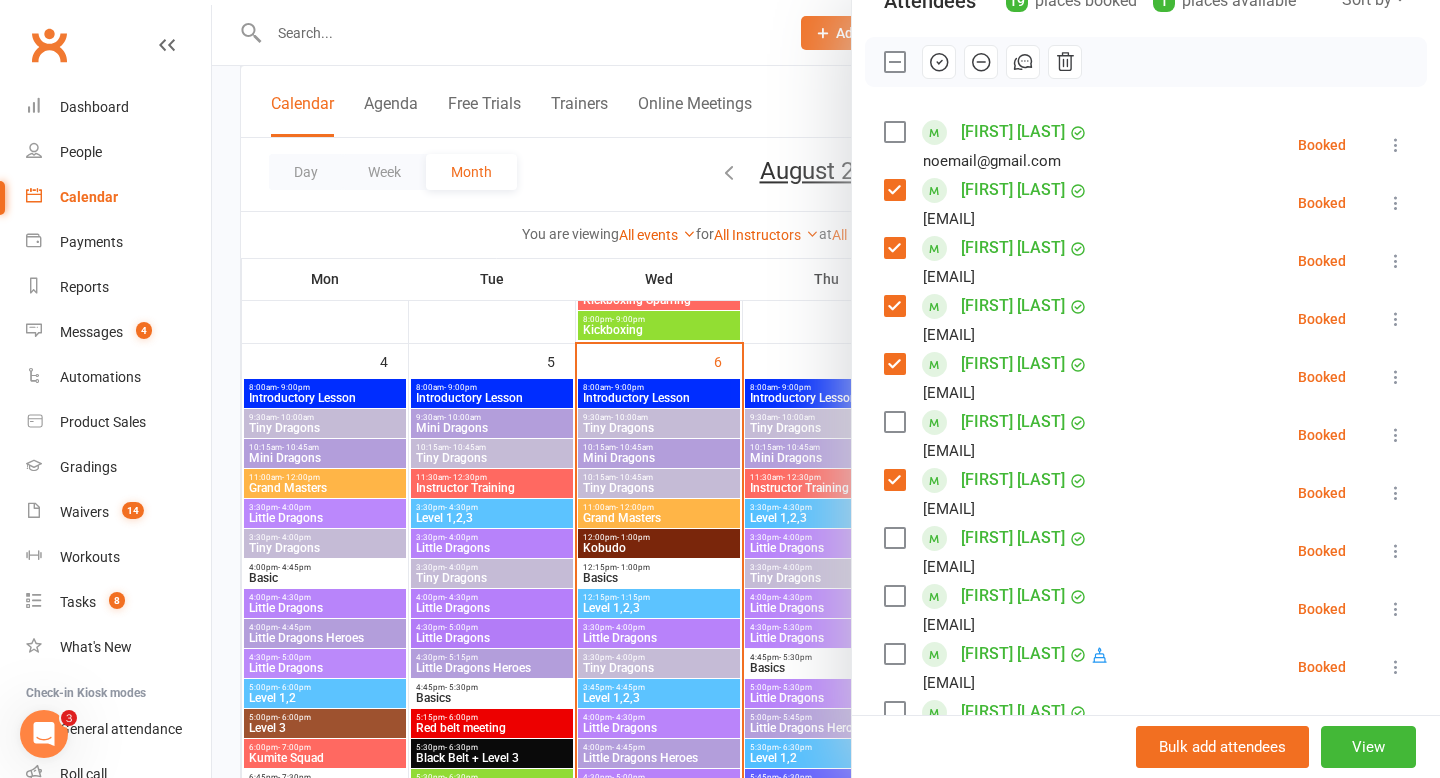 click at bounding box center [894, 538] 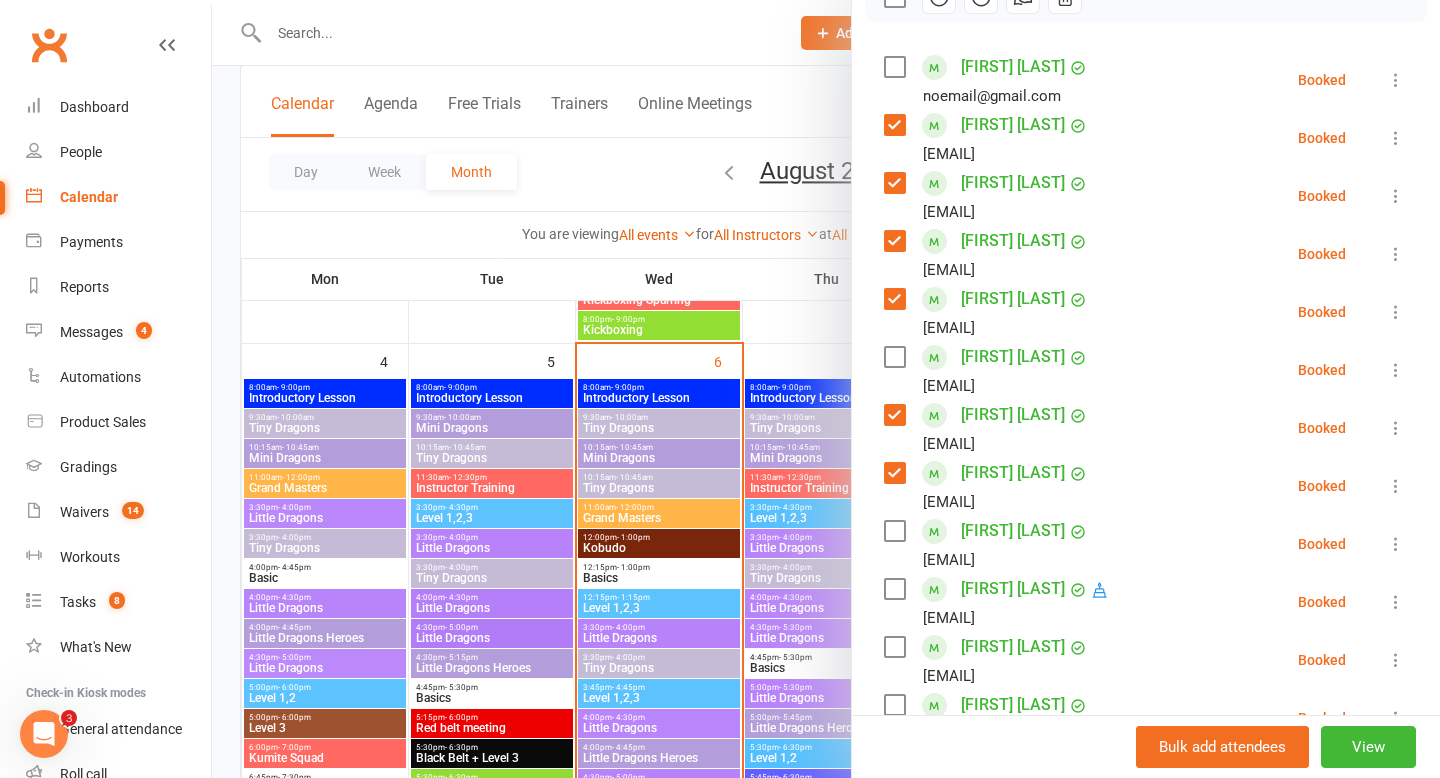 click at bounding box center (894, 531) 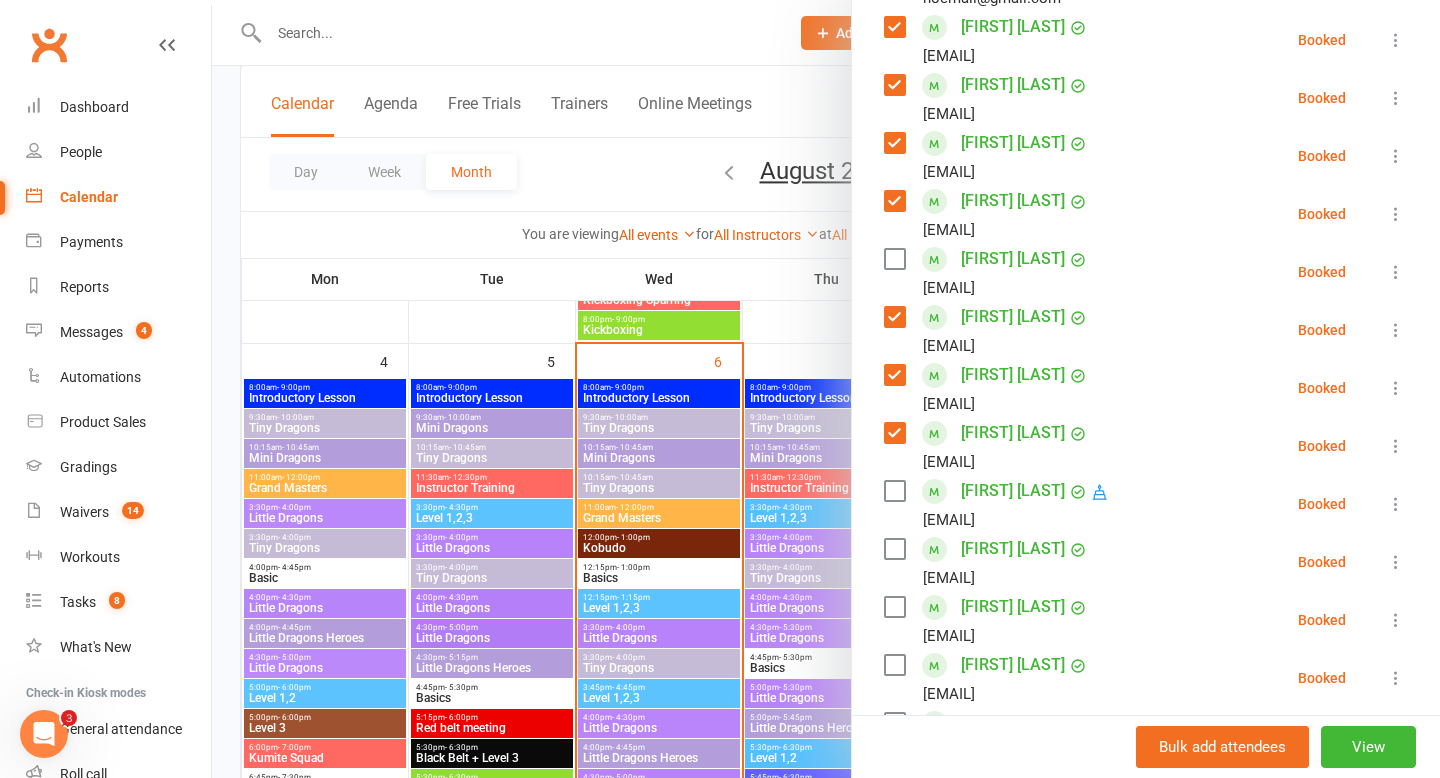 click at bounding box center [894, 549] 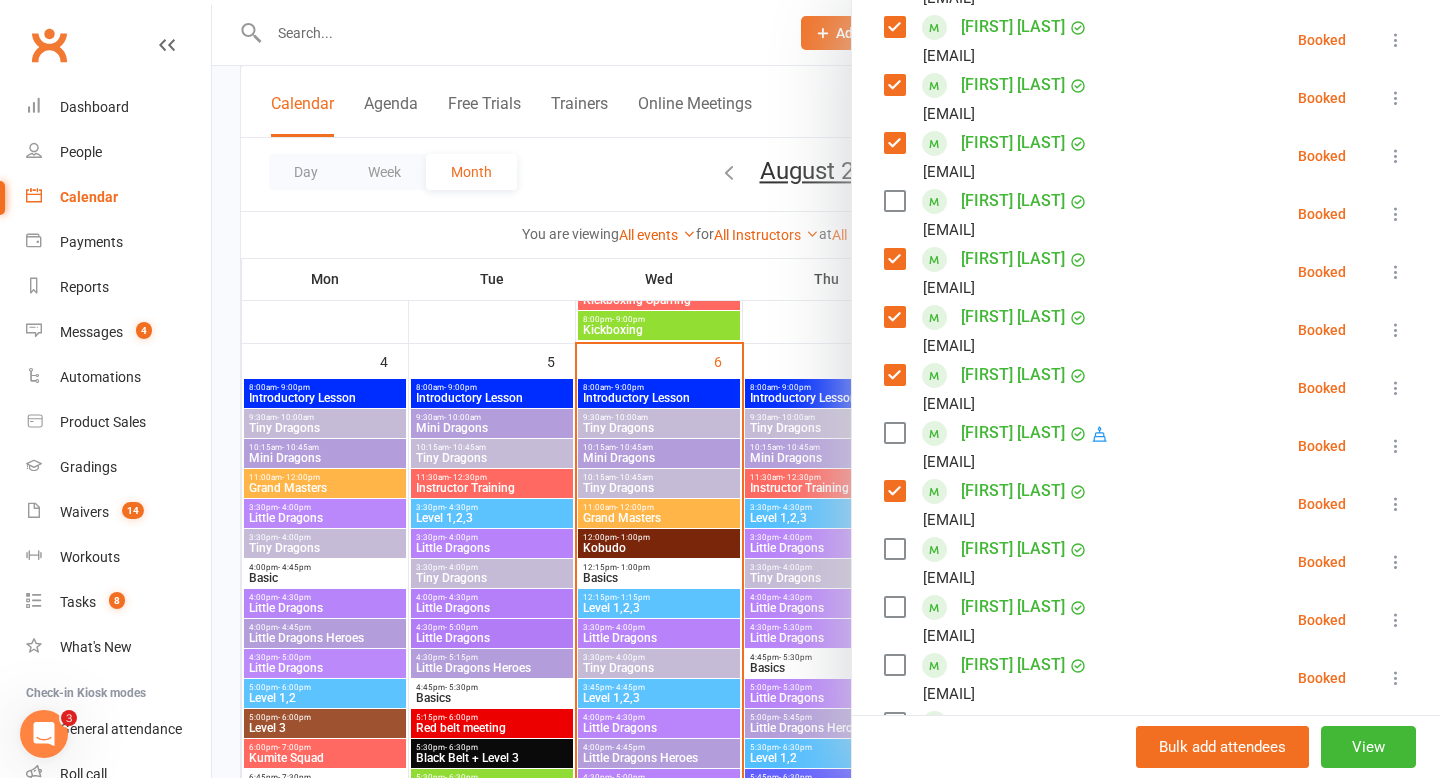 scroll, scrollTop: 483, scrollLeft: 0, axis: vertical 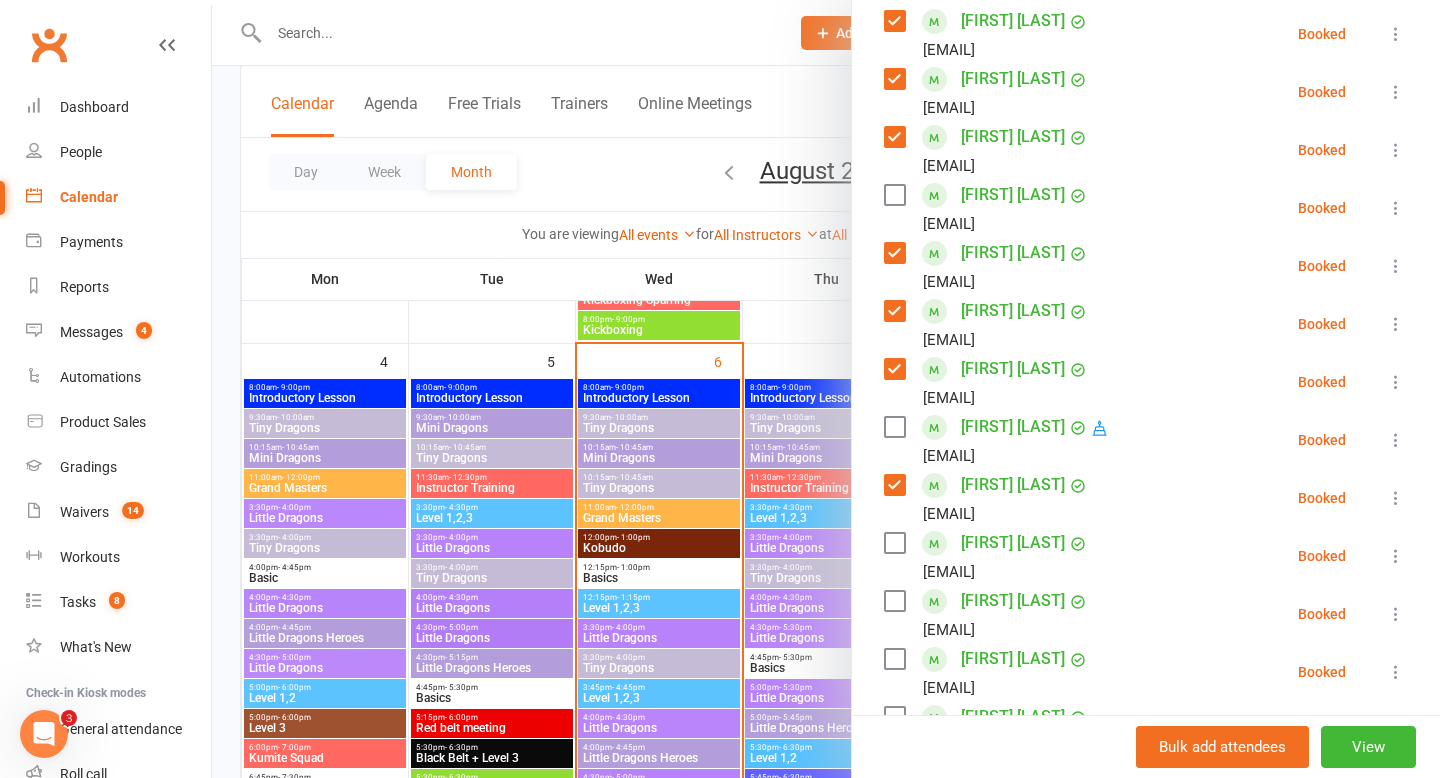 click at bounding box center [894, 543] 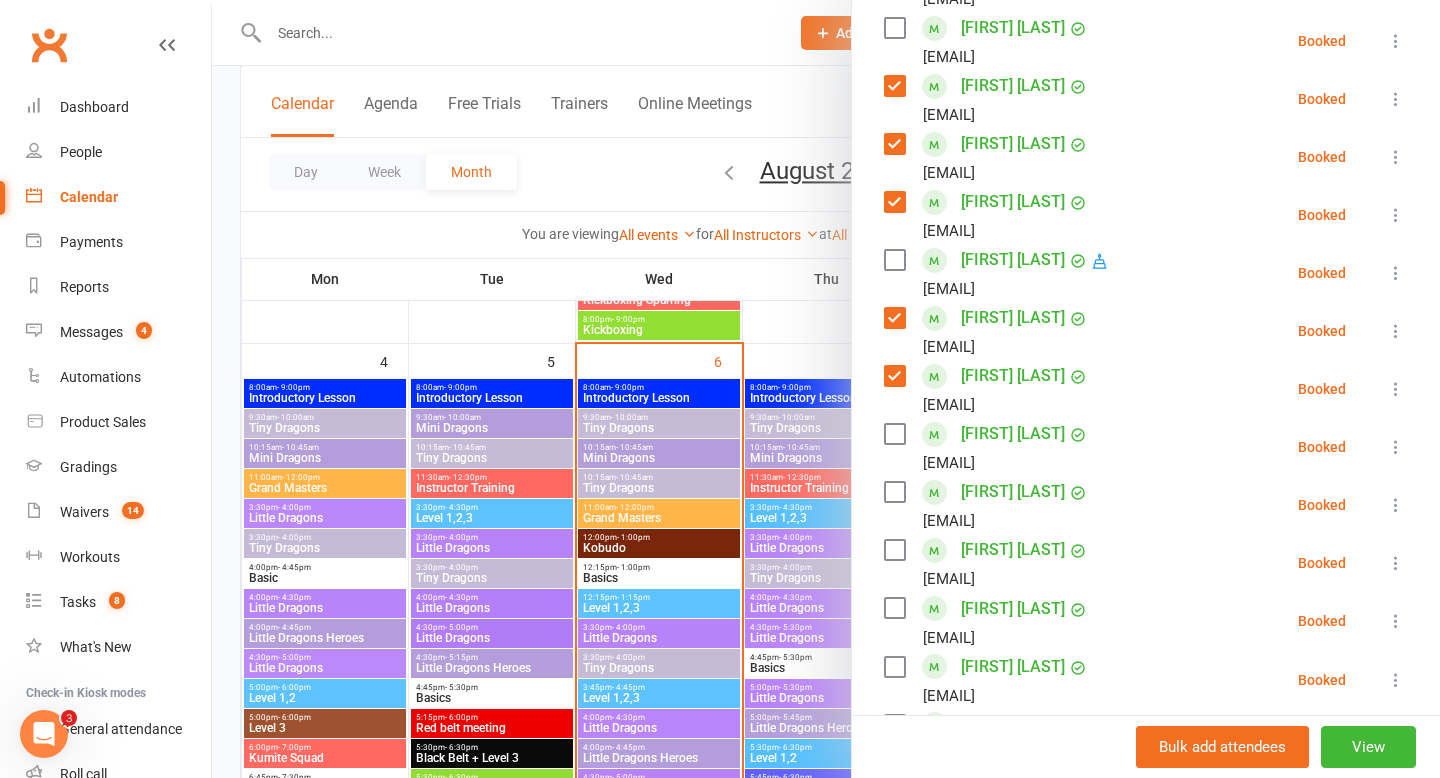 scroll, scrollTop: 652, scrollLeft: 0, axis: vertical 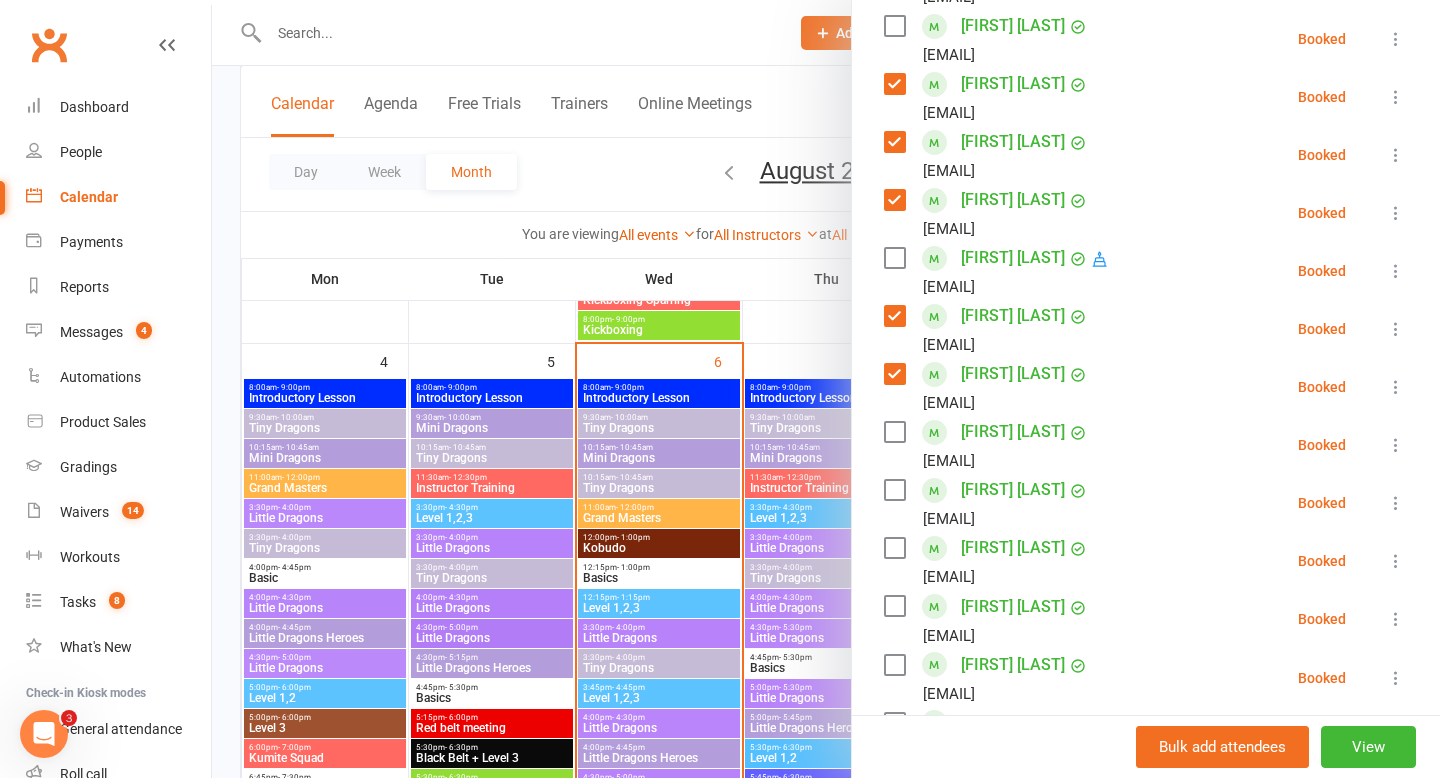 click at bounding box center [894, 548] 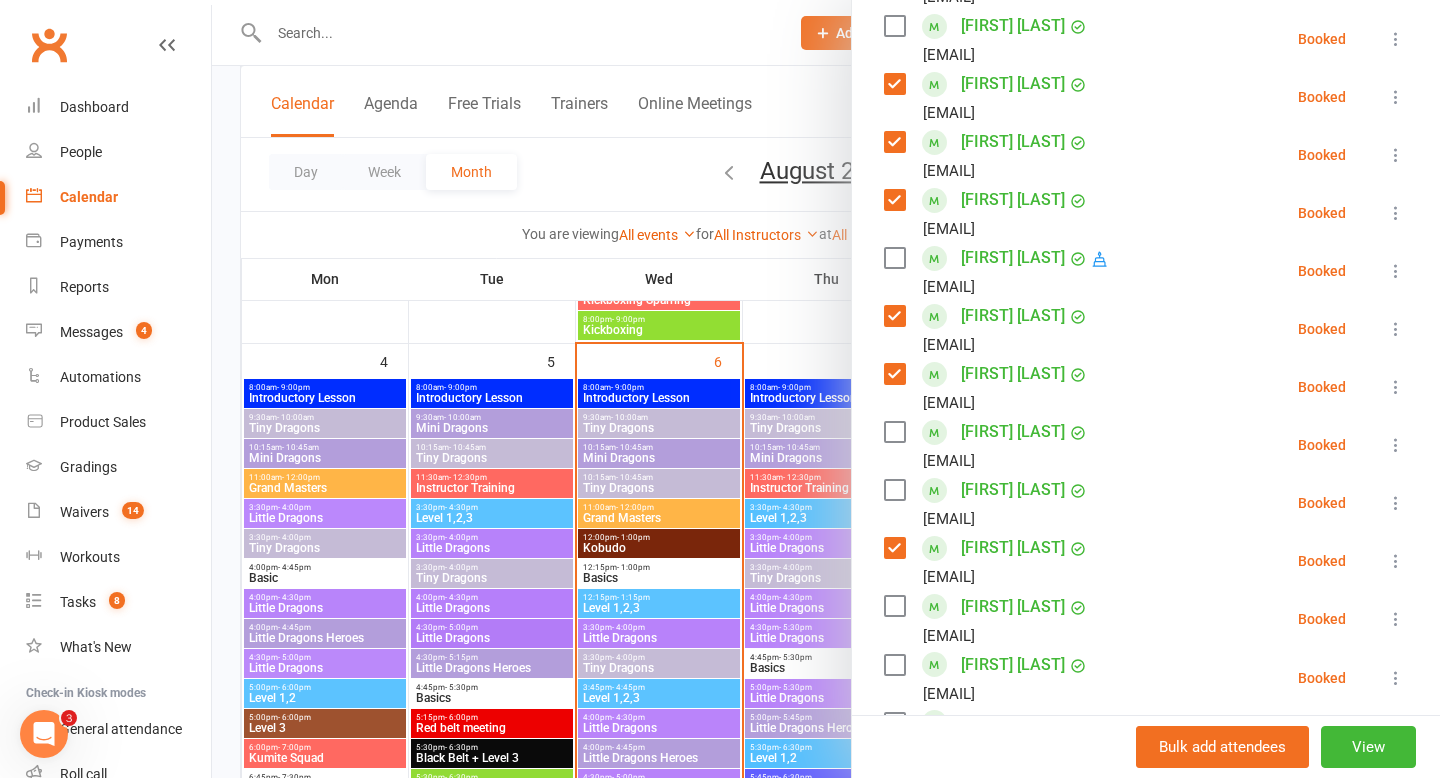 click at bounding box center [894, 606] 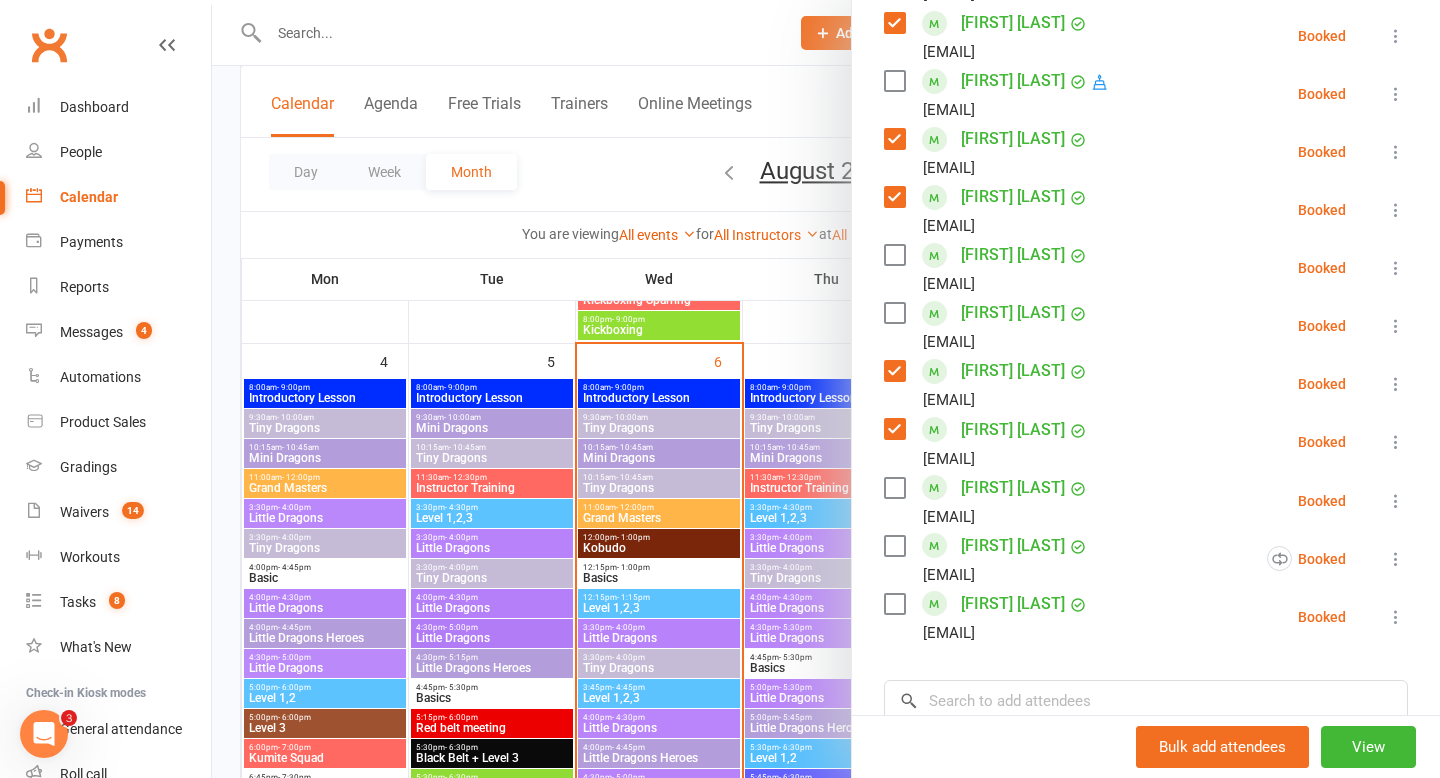 scroll, scrollTop: 831, scrollLeft: 0, axis: vertical 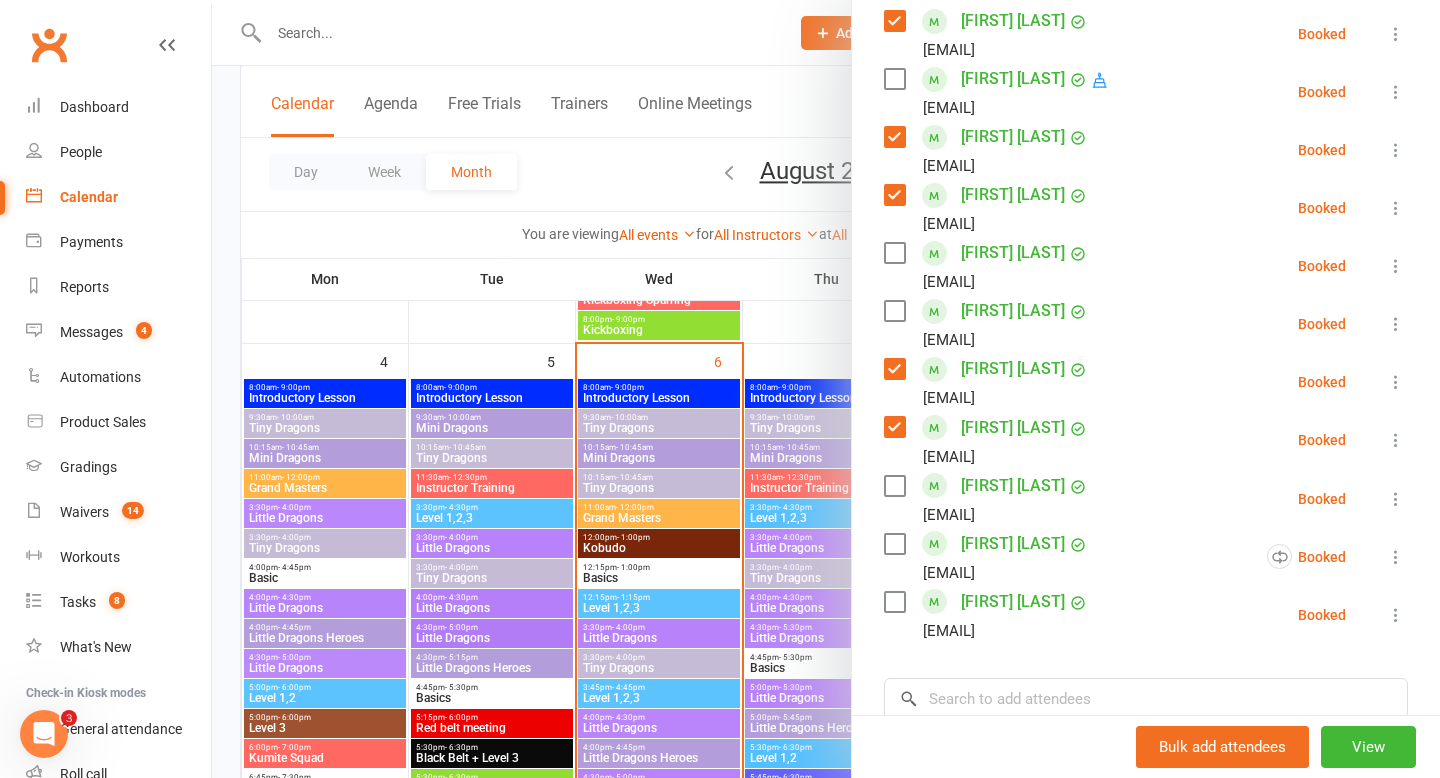 click at bounding box center [894, 486] 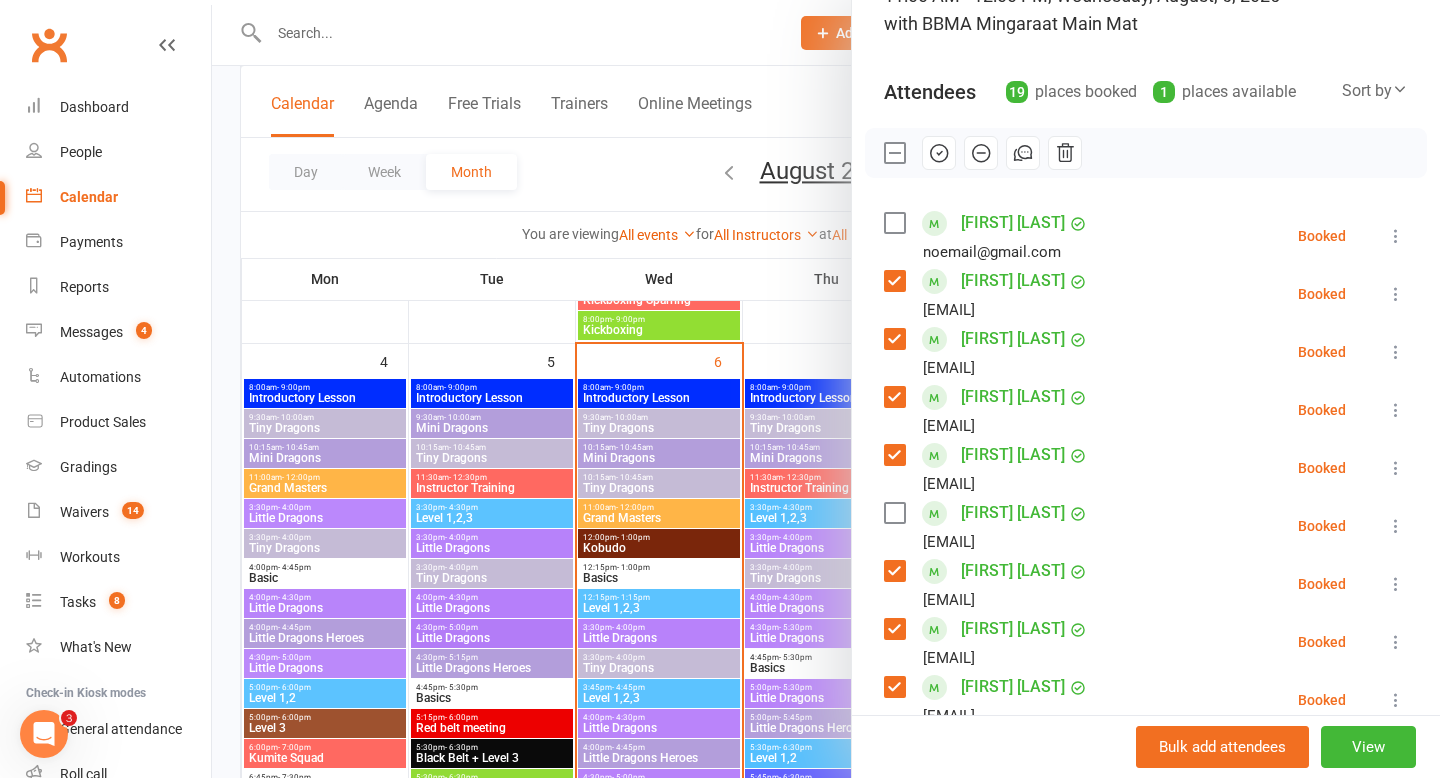 scroll, scrollTop: 155, scrollLeft: 0, axis: vertical 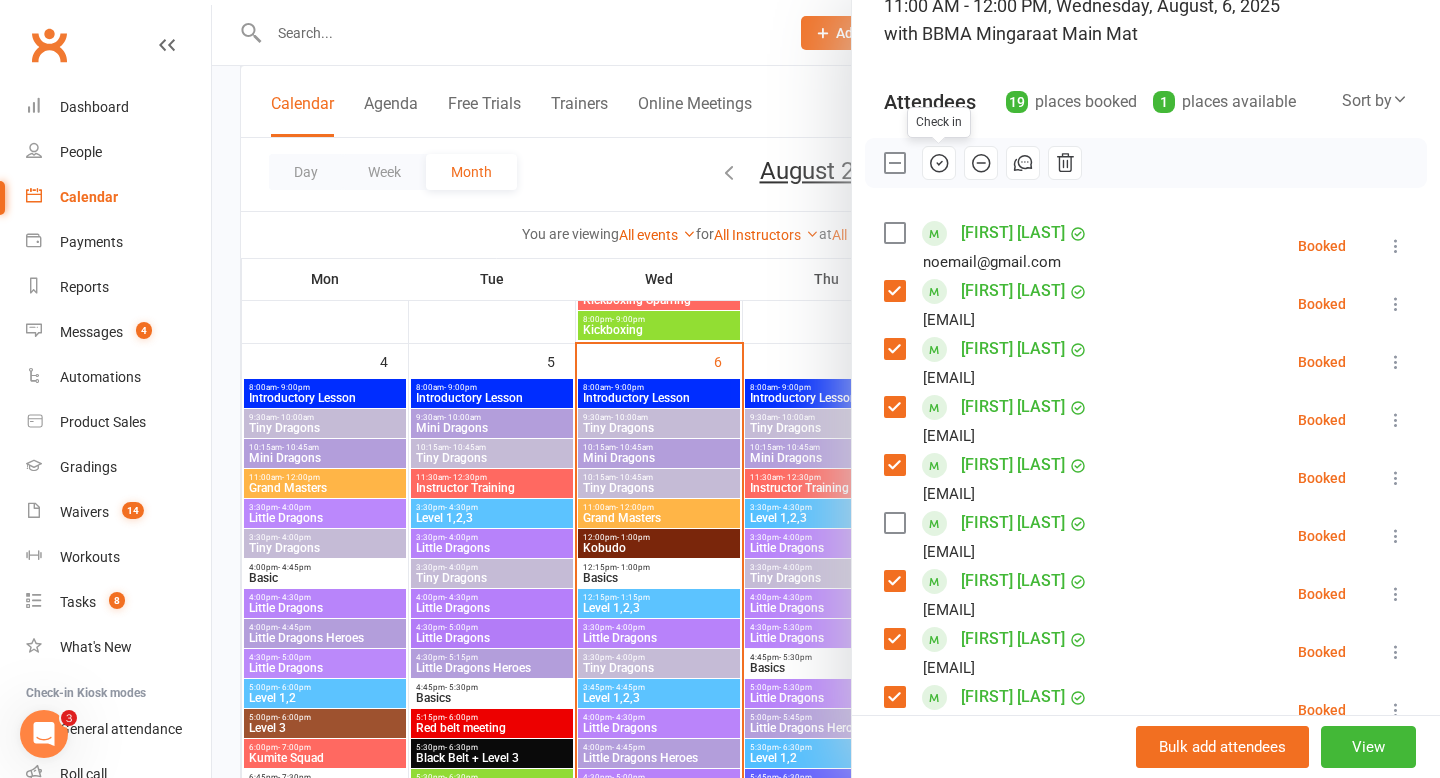 click 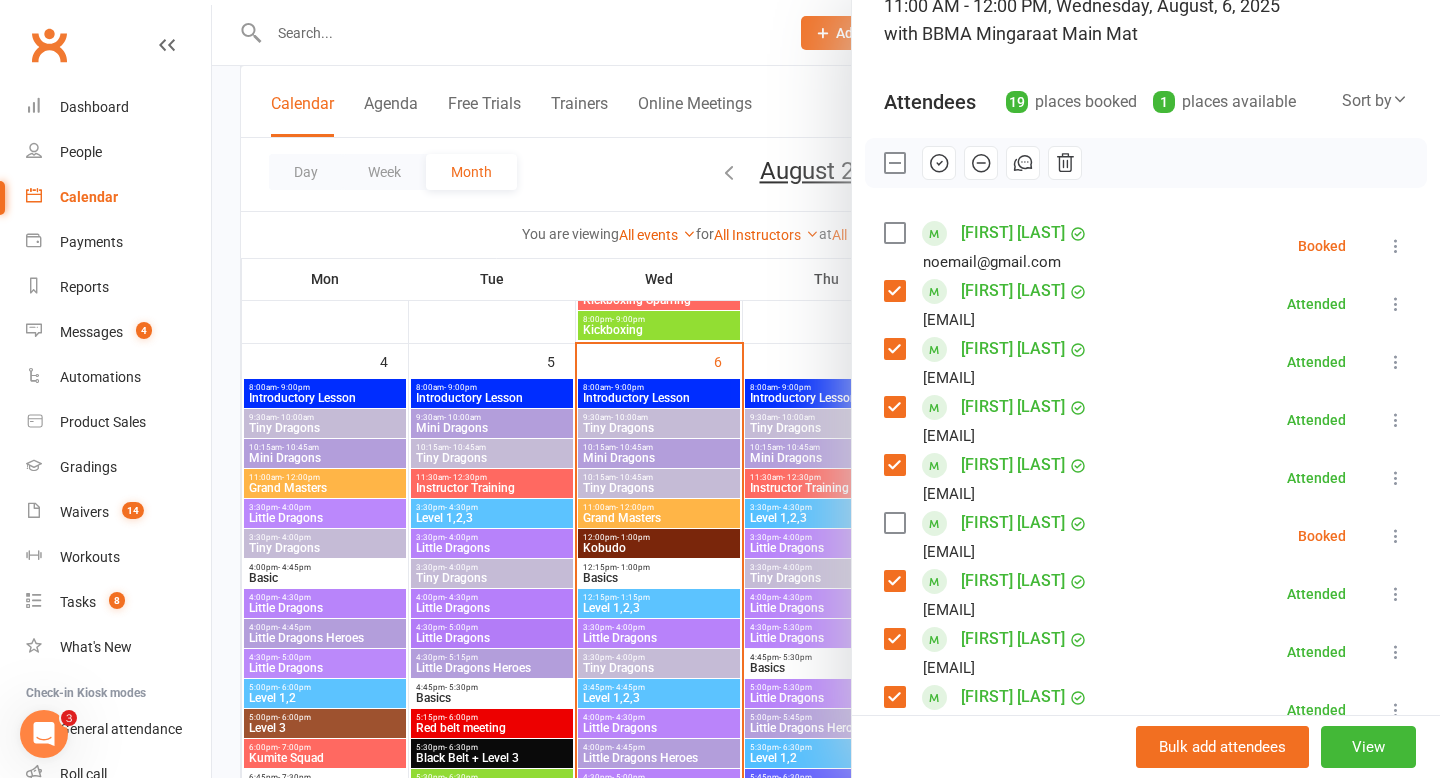click at bounding box center [826, 389] 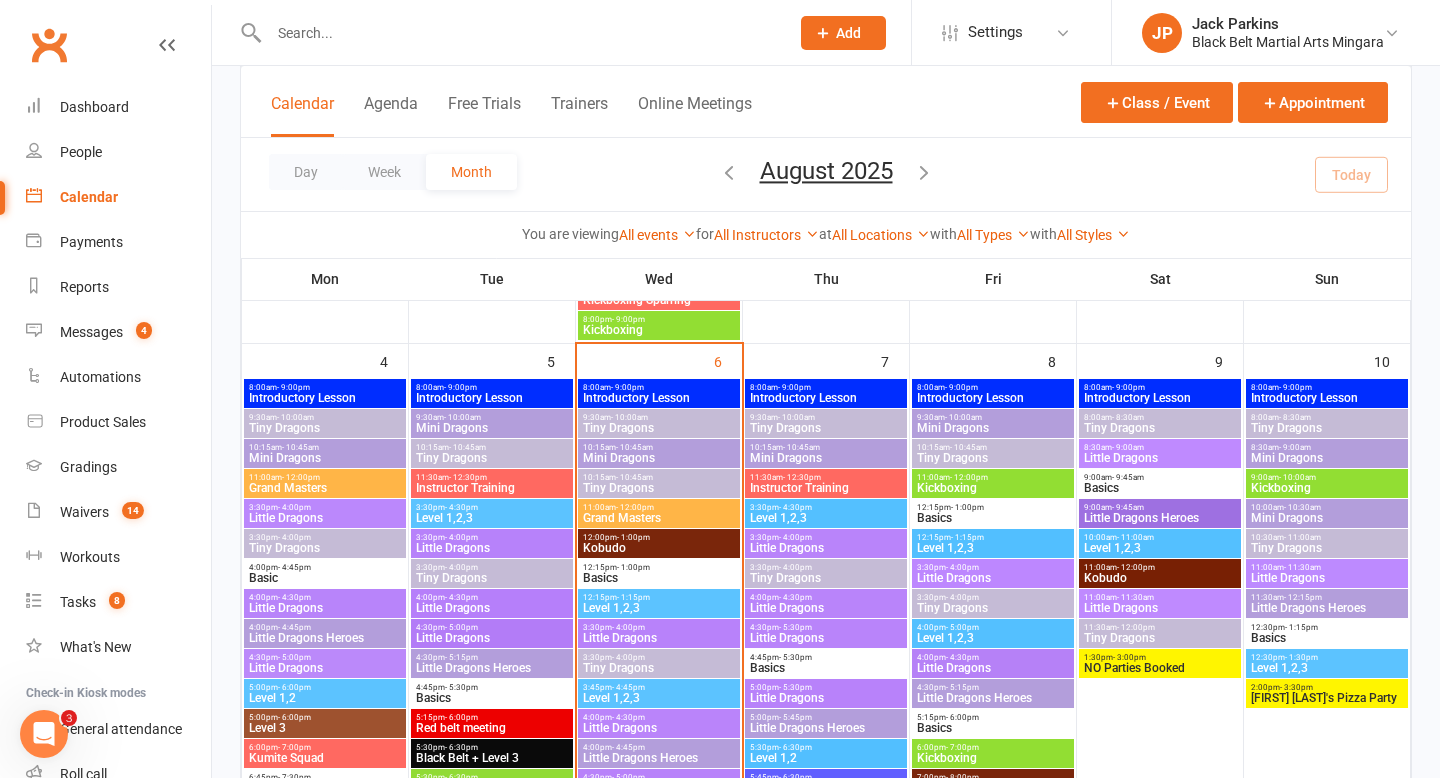 click on "Grand Masters" at bounding box center (659, 518) 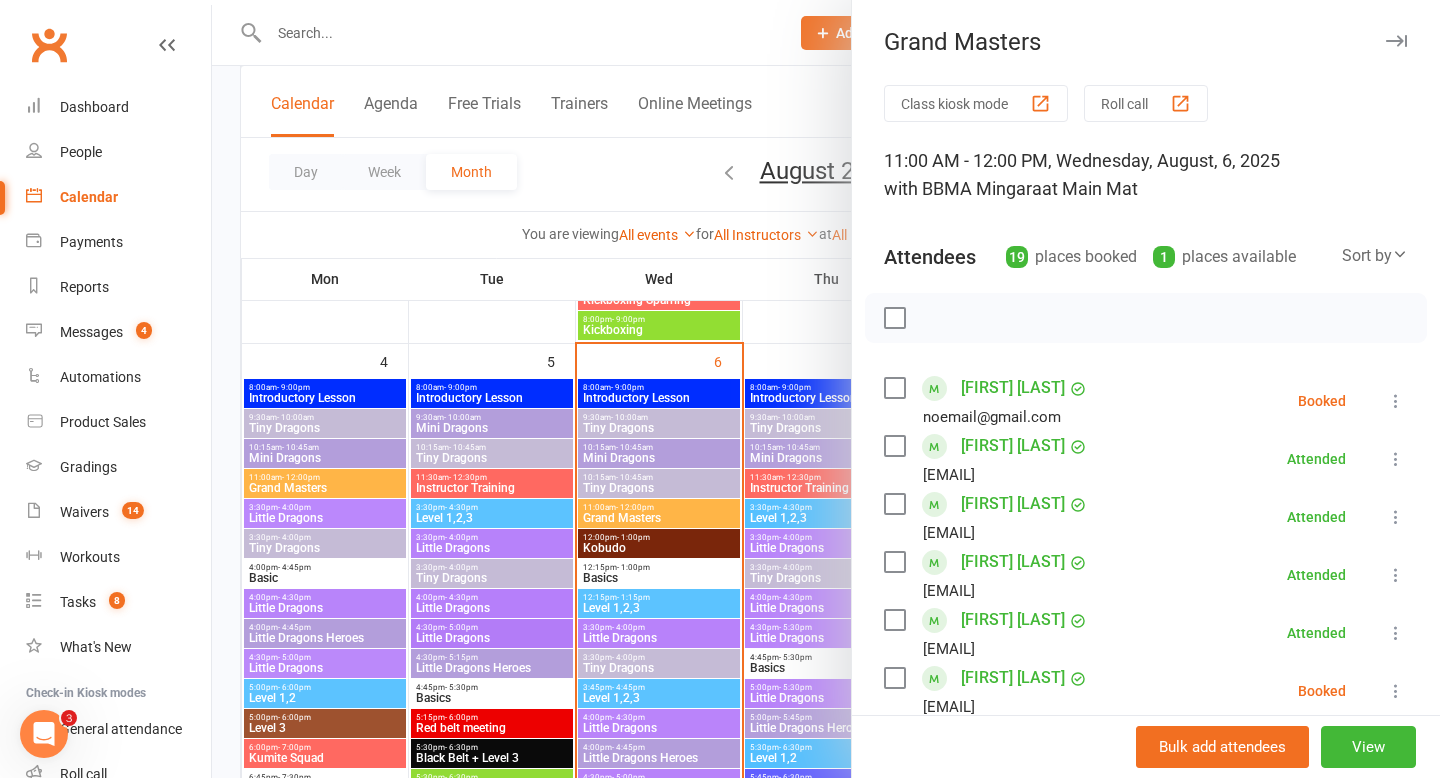 click at bounding box center (894, 388) 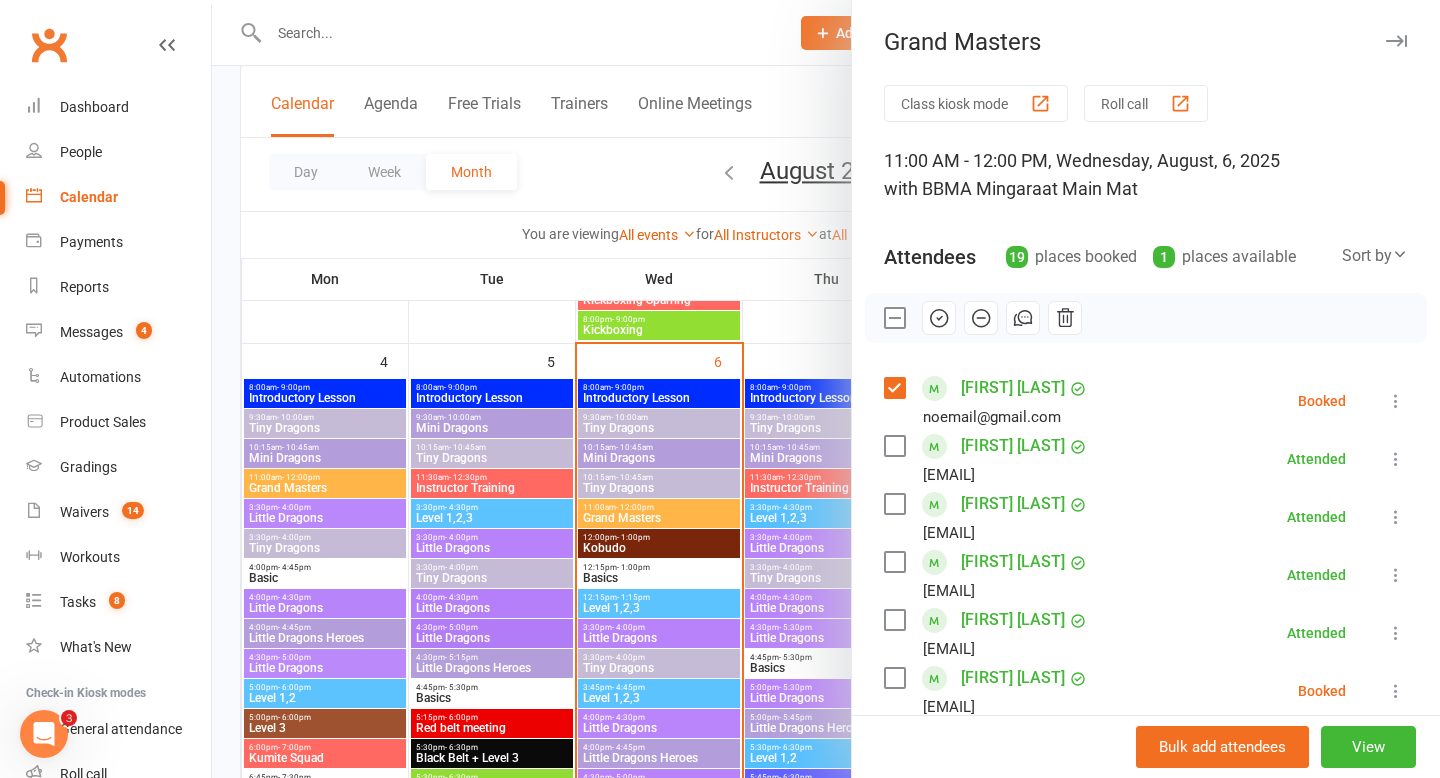 click 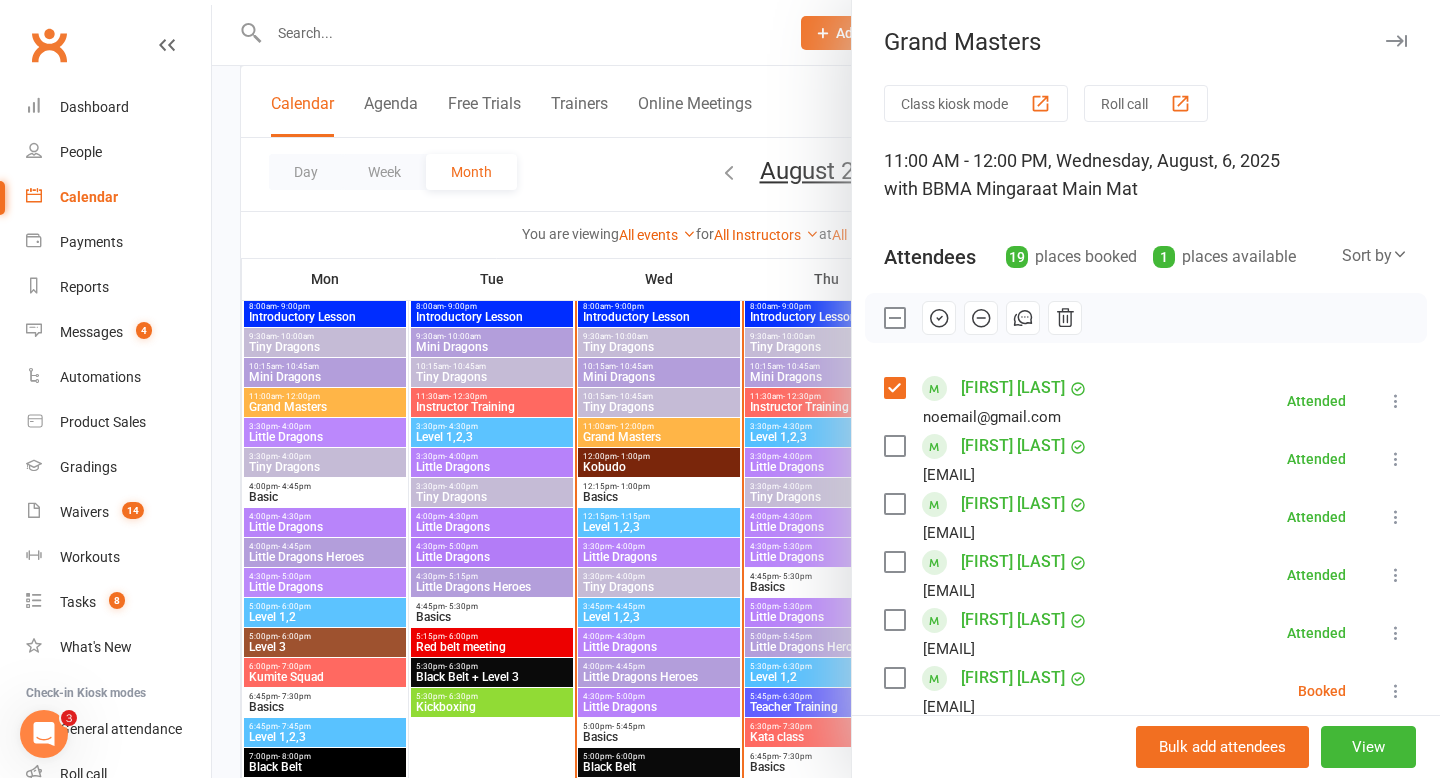 scroll, scrollTop: 879, scrollLeft: 0, axis: vertical 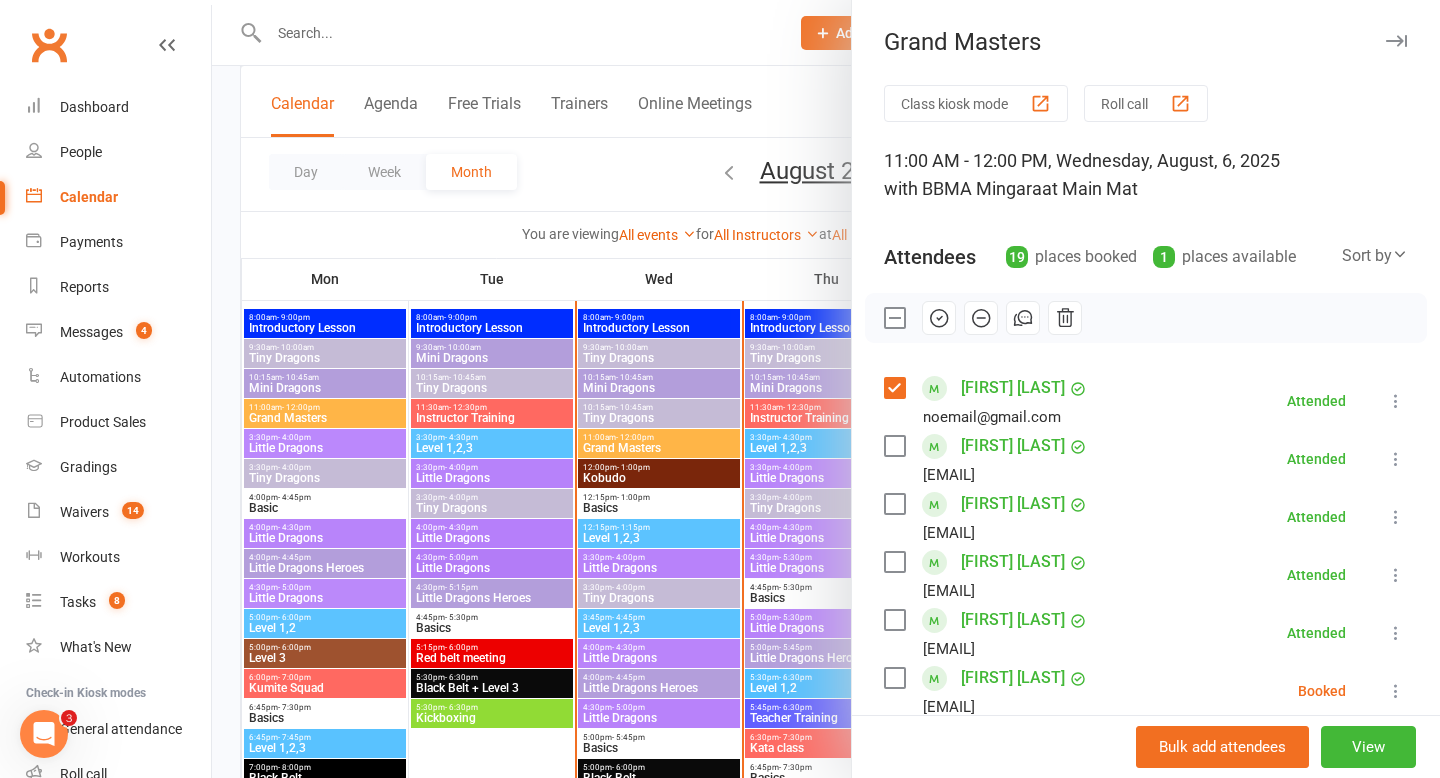 click at bounding box center (826, 389) 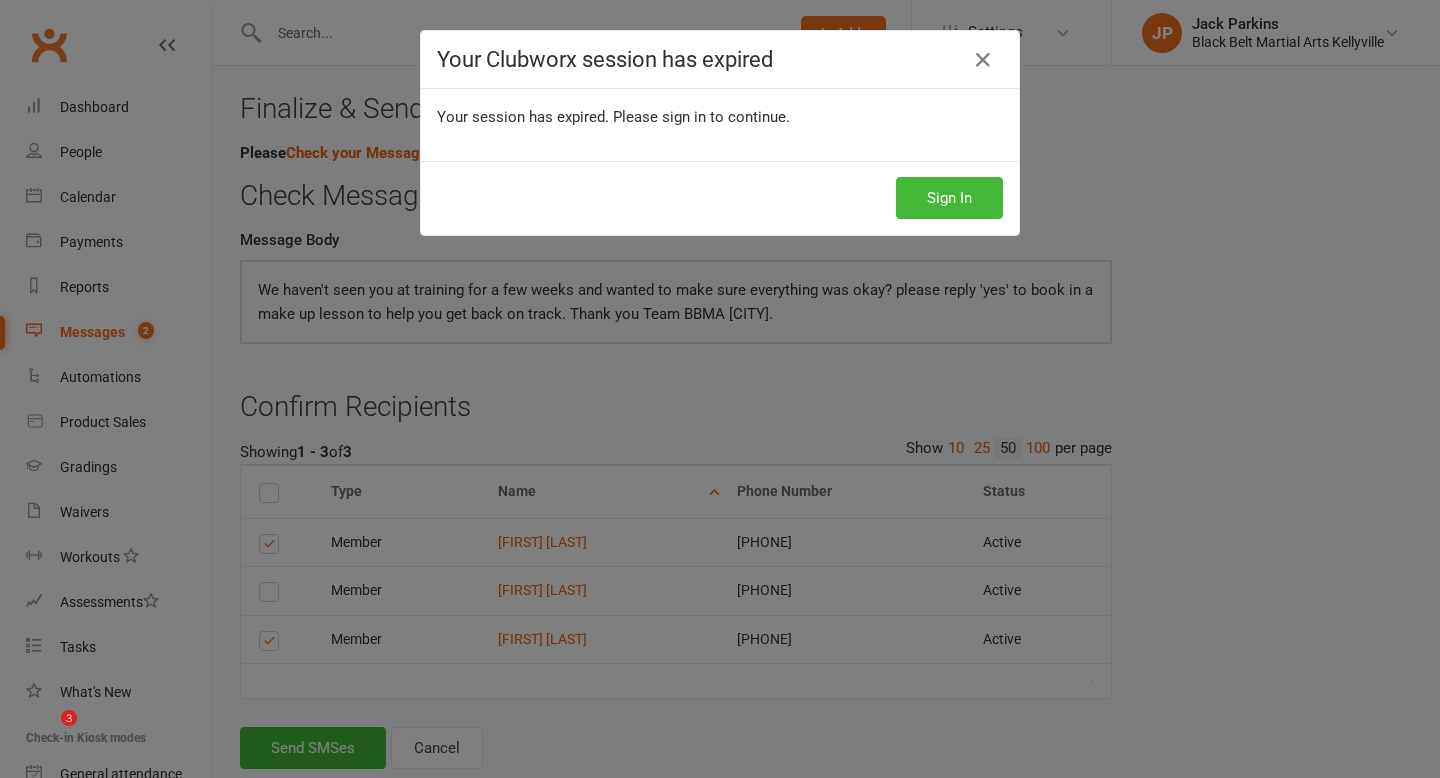 scroll, scrollTop: 48, scrollLeft: 0, axis: vertical 